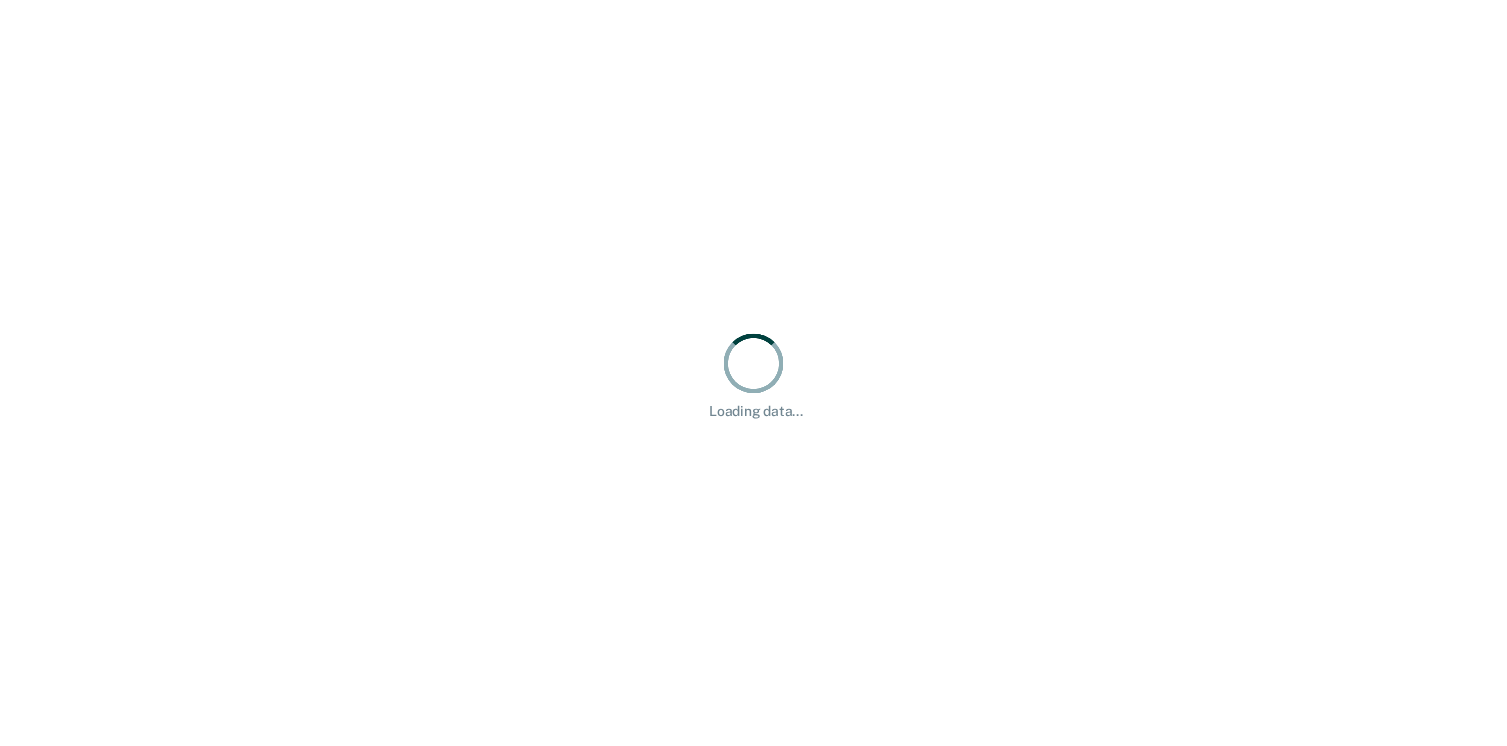 scroll, scrollTop: 0, scrollLeft: 0, axis: both 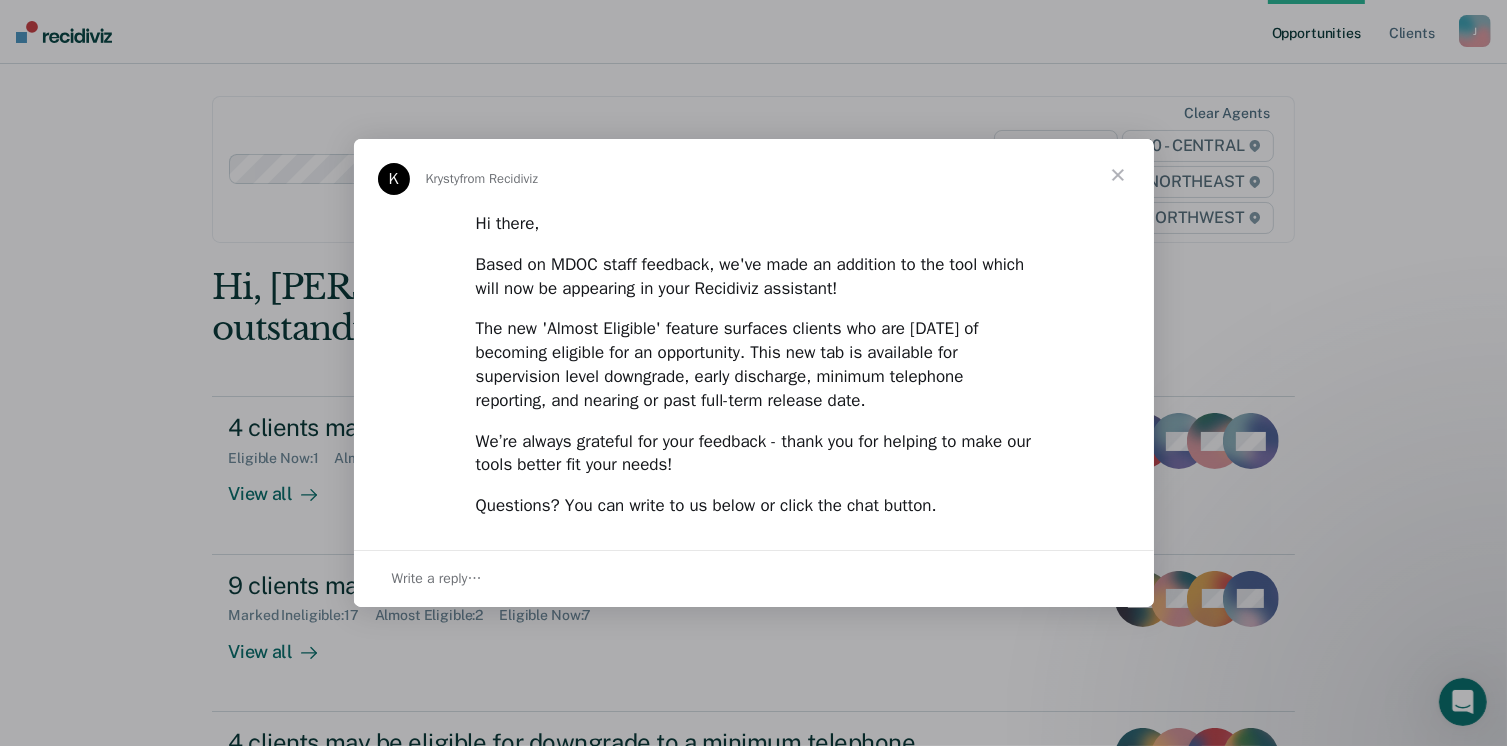 click at bounding box center (1118, 175) 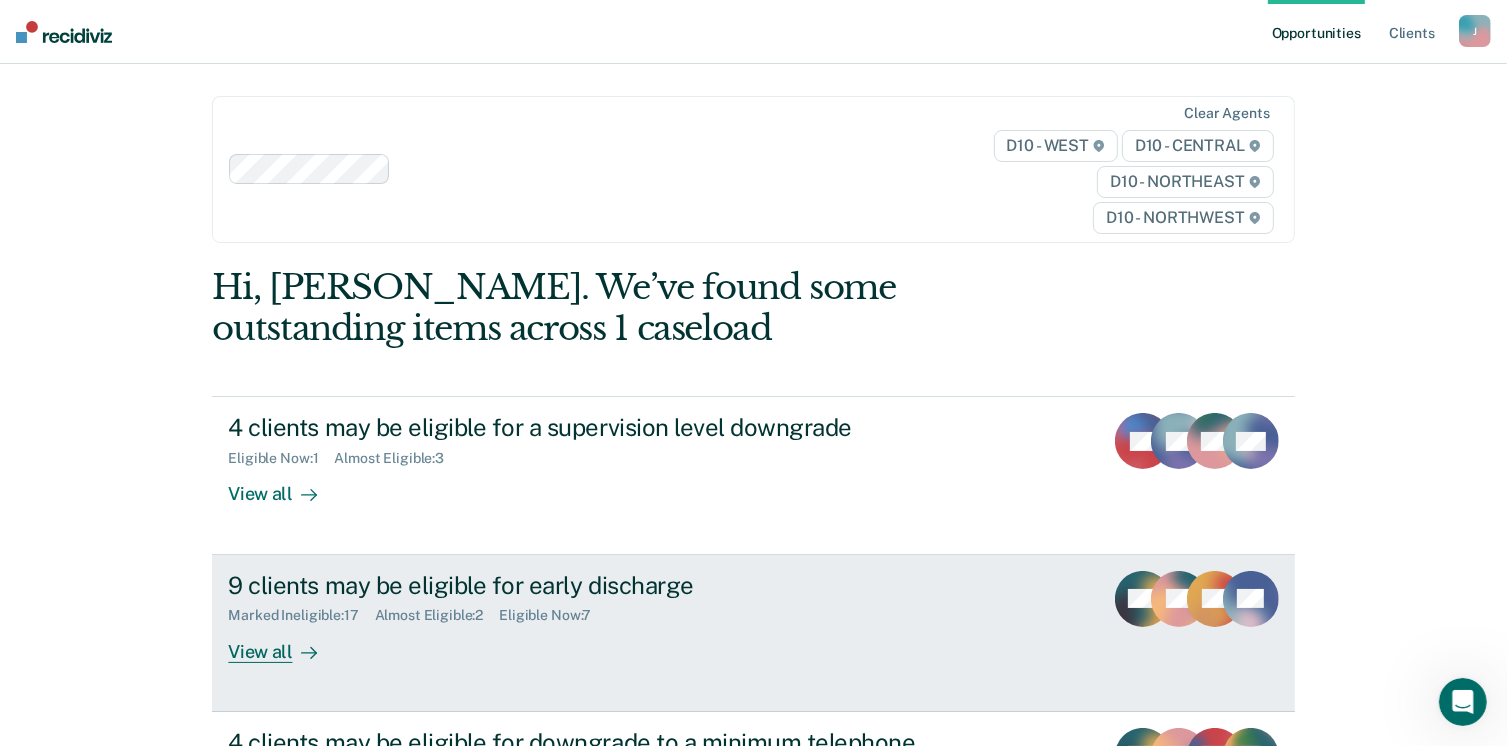 click on "View all" at bounding box center [284, 643] 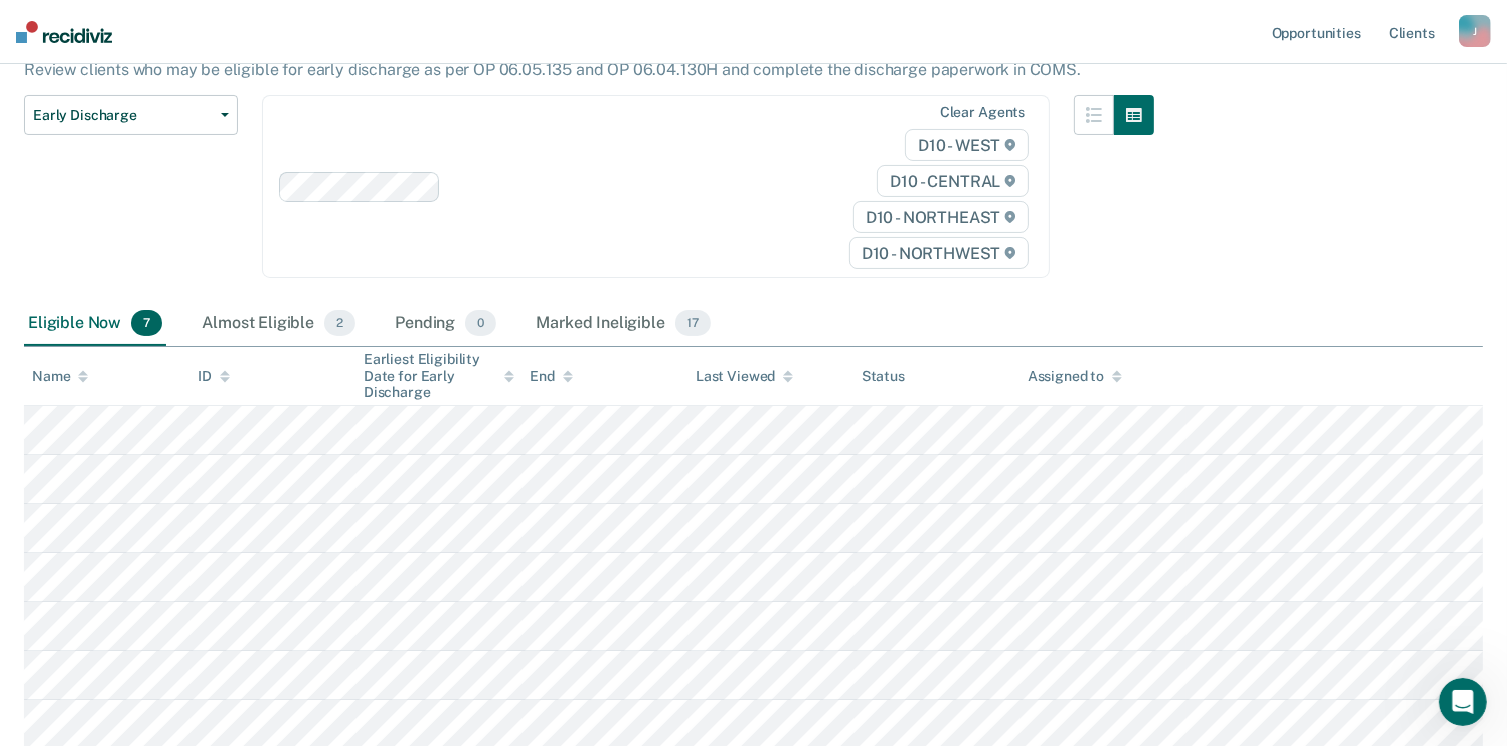 scroll, scrollTop: 278, scrollLeft: 0, axis: vertical 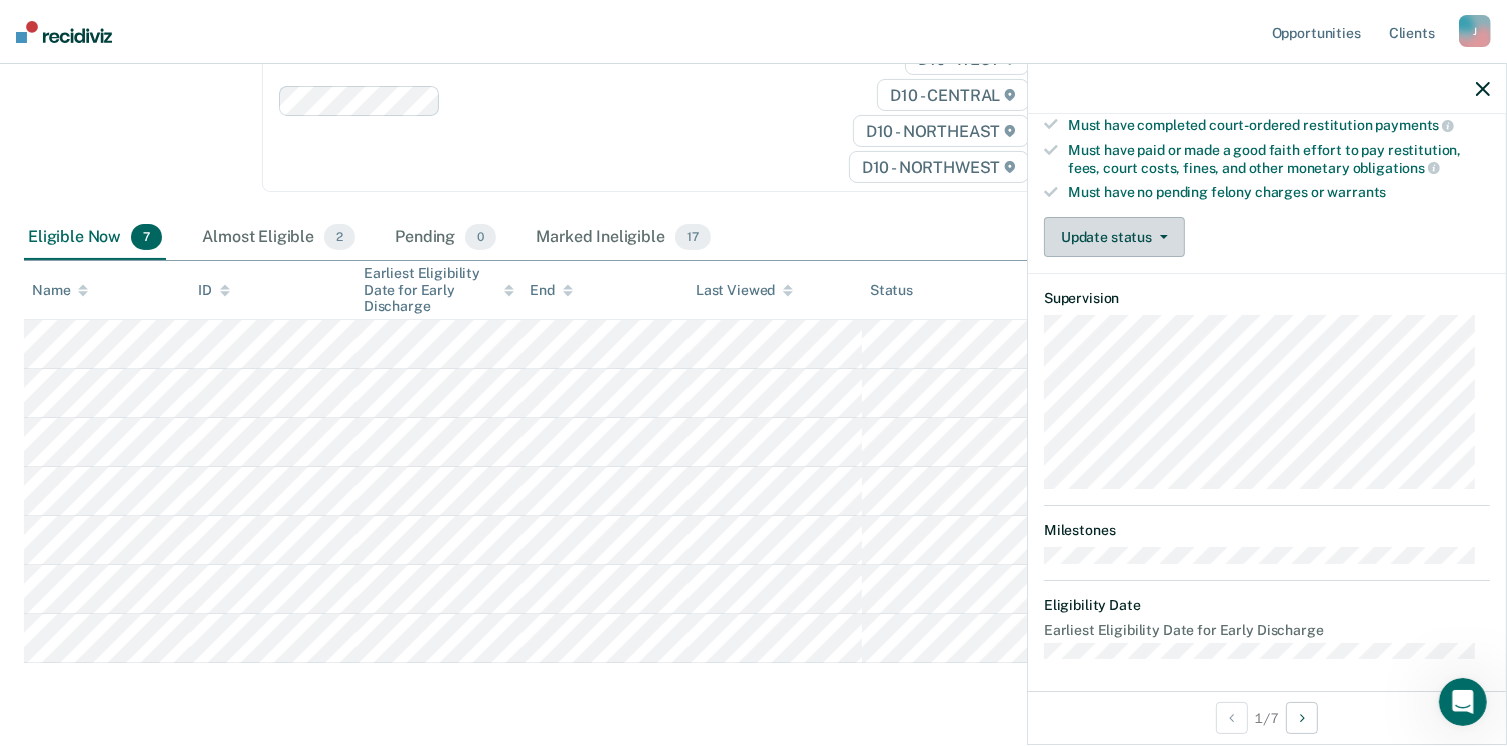 click on "Update status" at bounding box center [1114, 237] 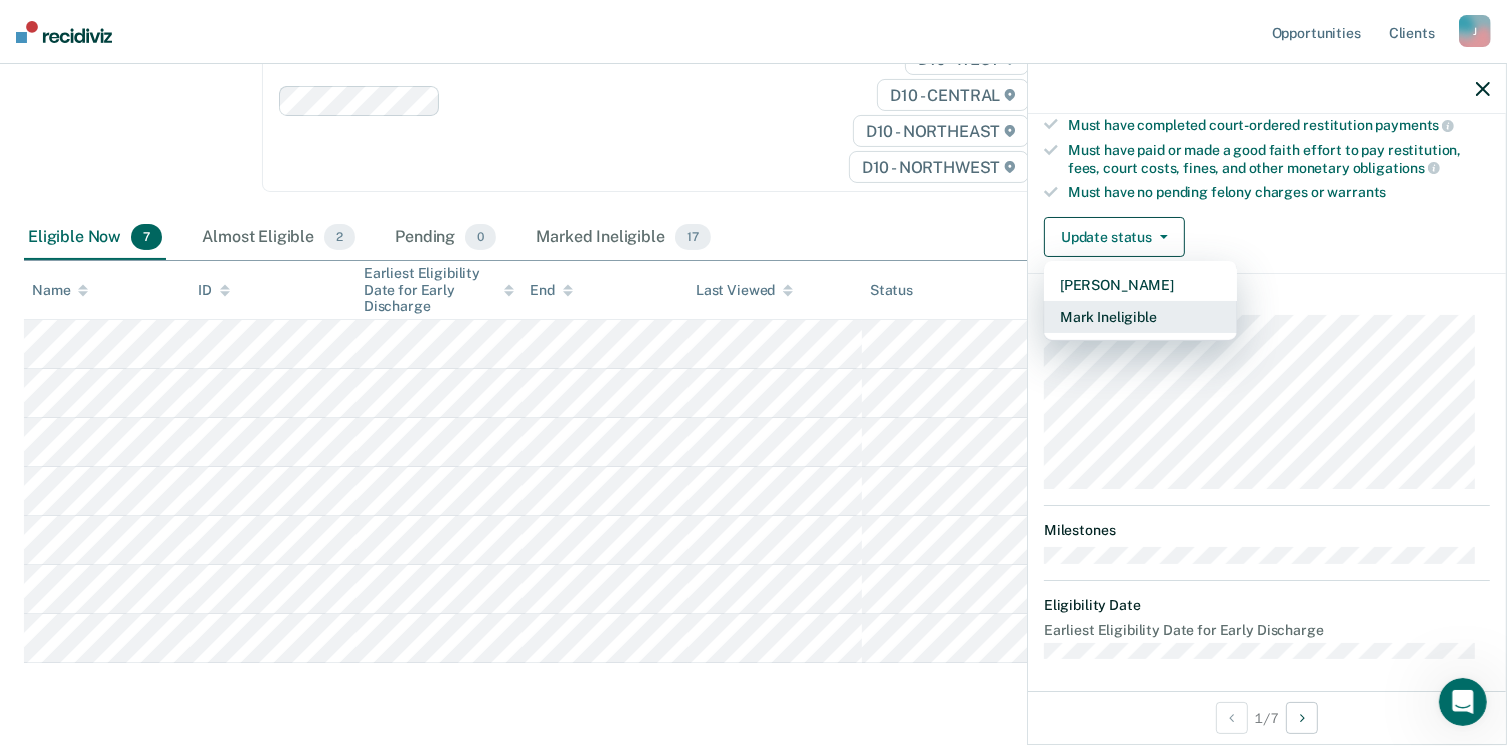 click on "Mark Ineligible" at bounding box center [1140, 317] 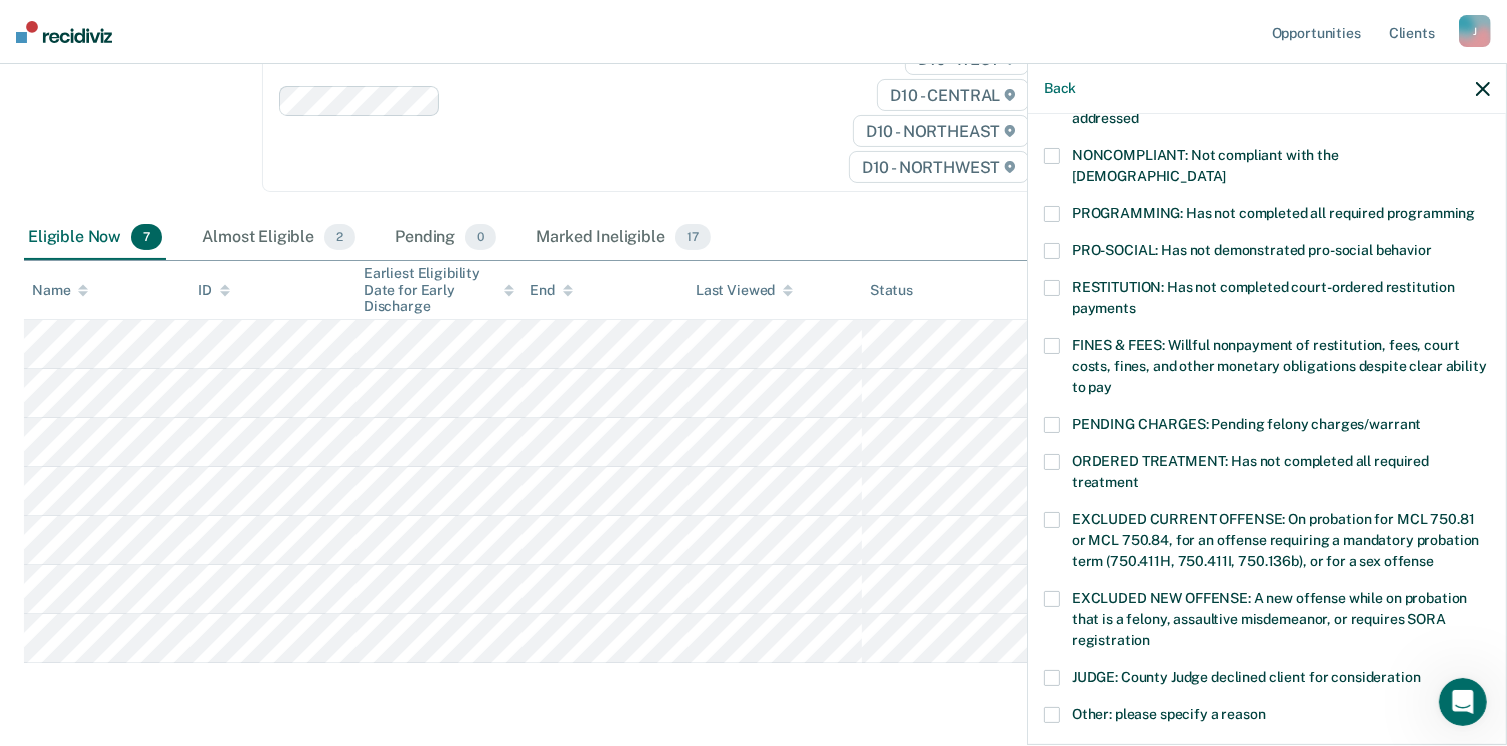 click at bounding box center (1052, 346) 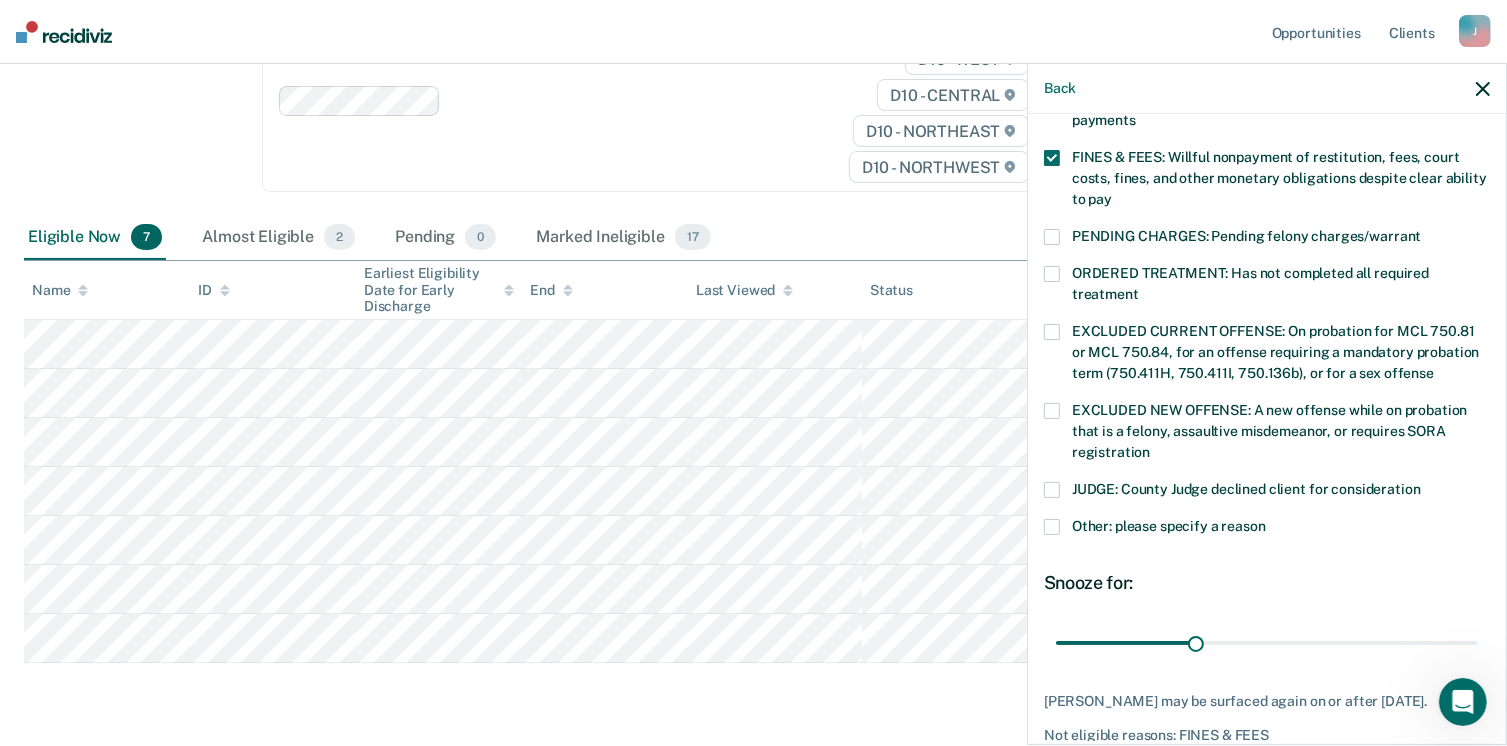 scroll, scrollTop: 630, scrollLeft: 0, axis: vertical 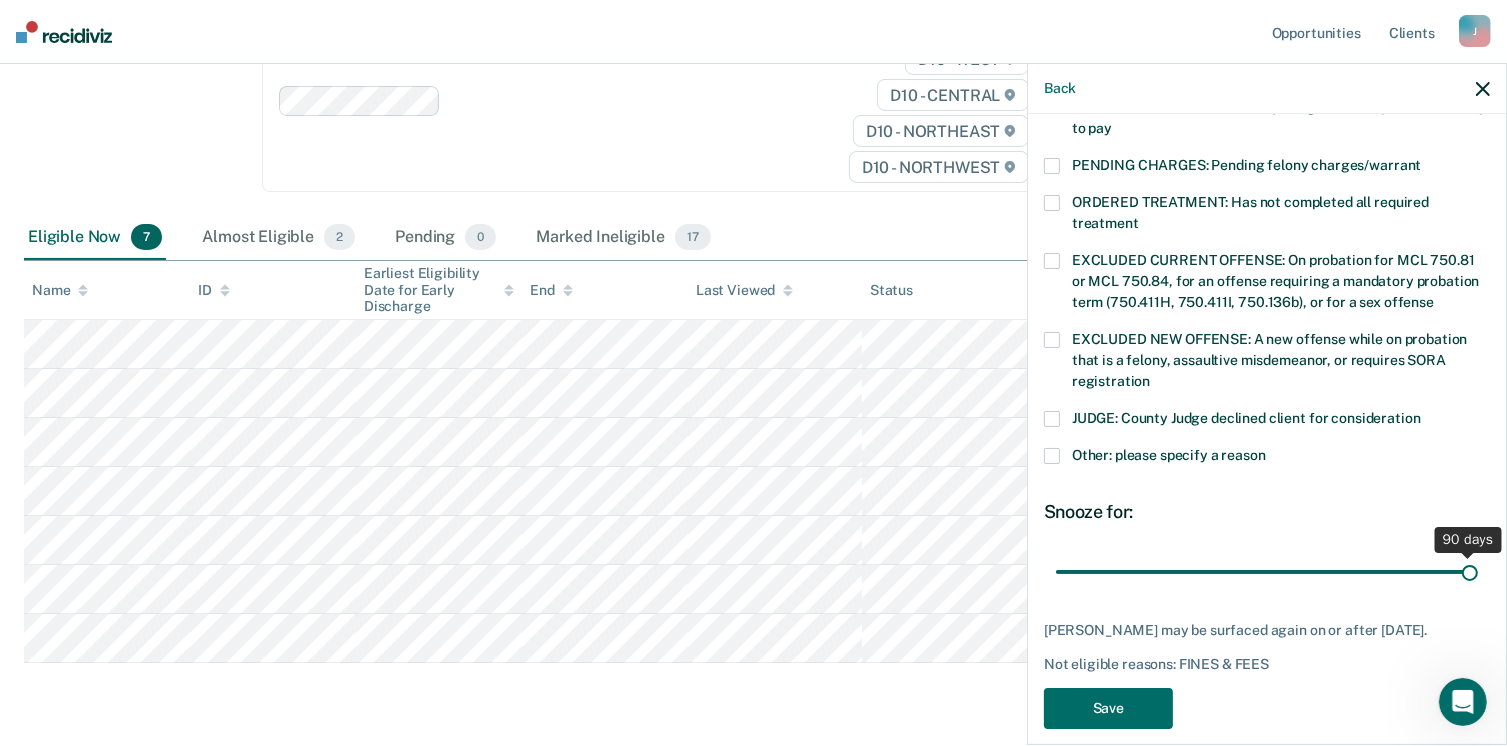 drag, startPoint x: 1187, startPoint y: 544, endPoint x: 1462, endPoint y: 589, distance: 278.6575 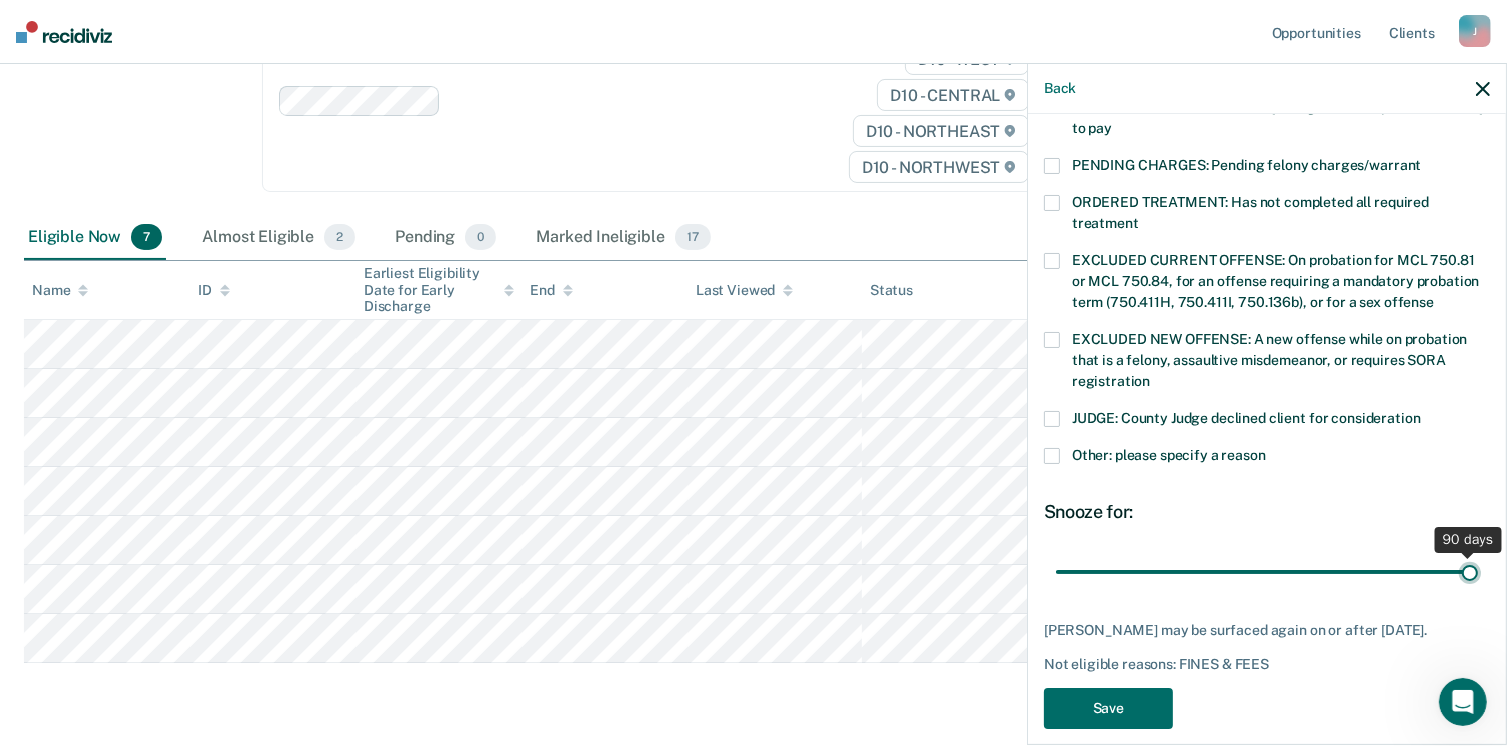 type on "90" 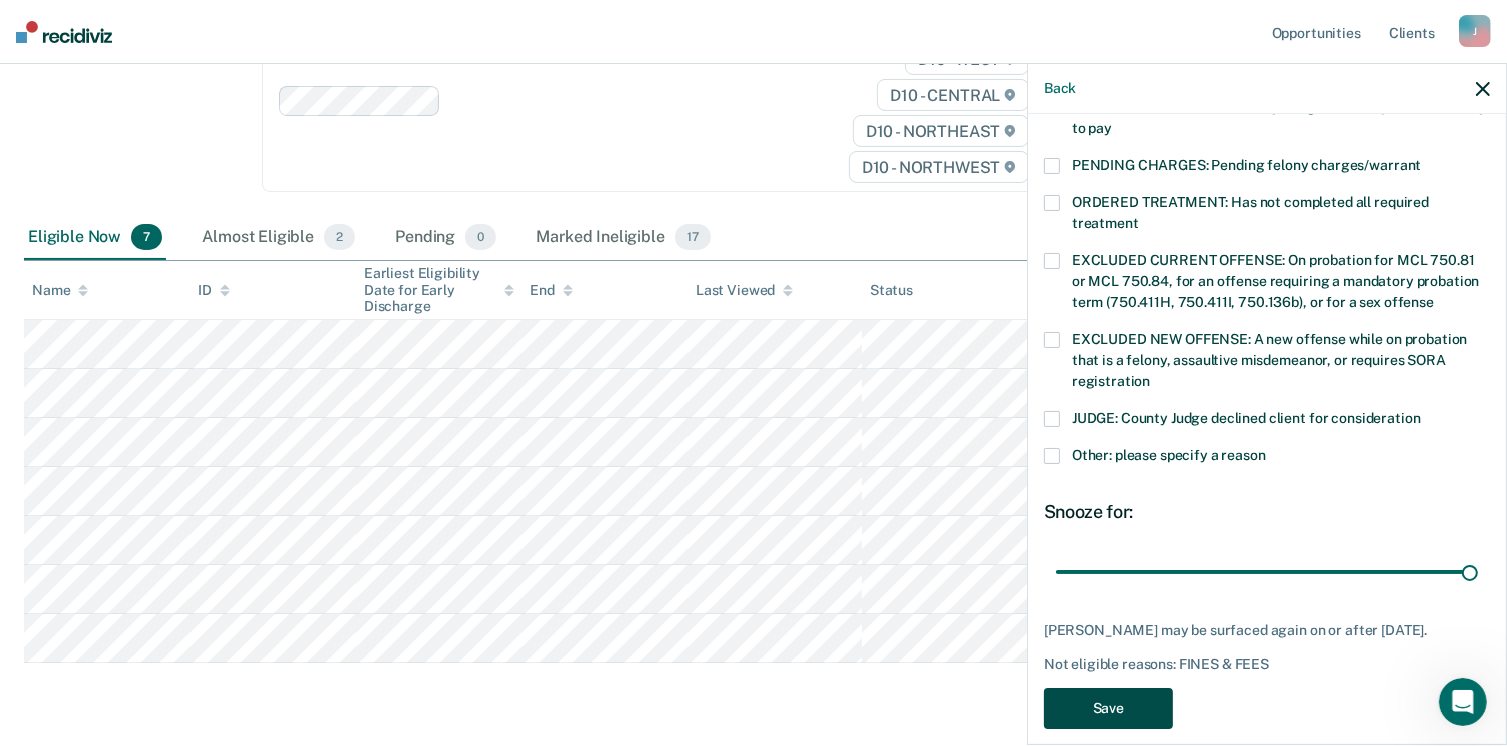 click on "Save" at bounding box center (1108, 708) 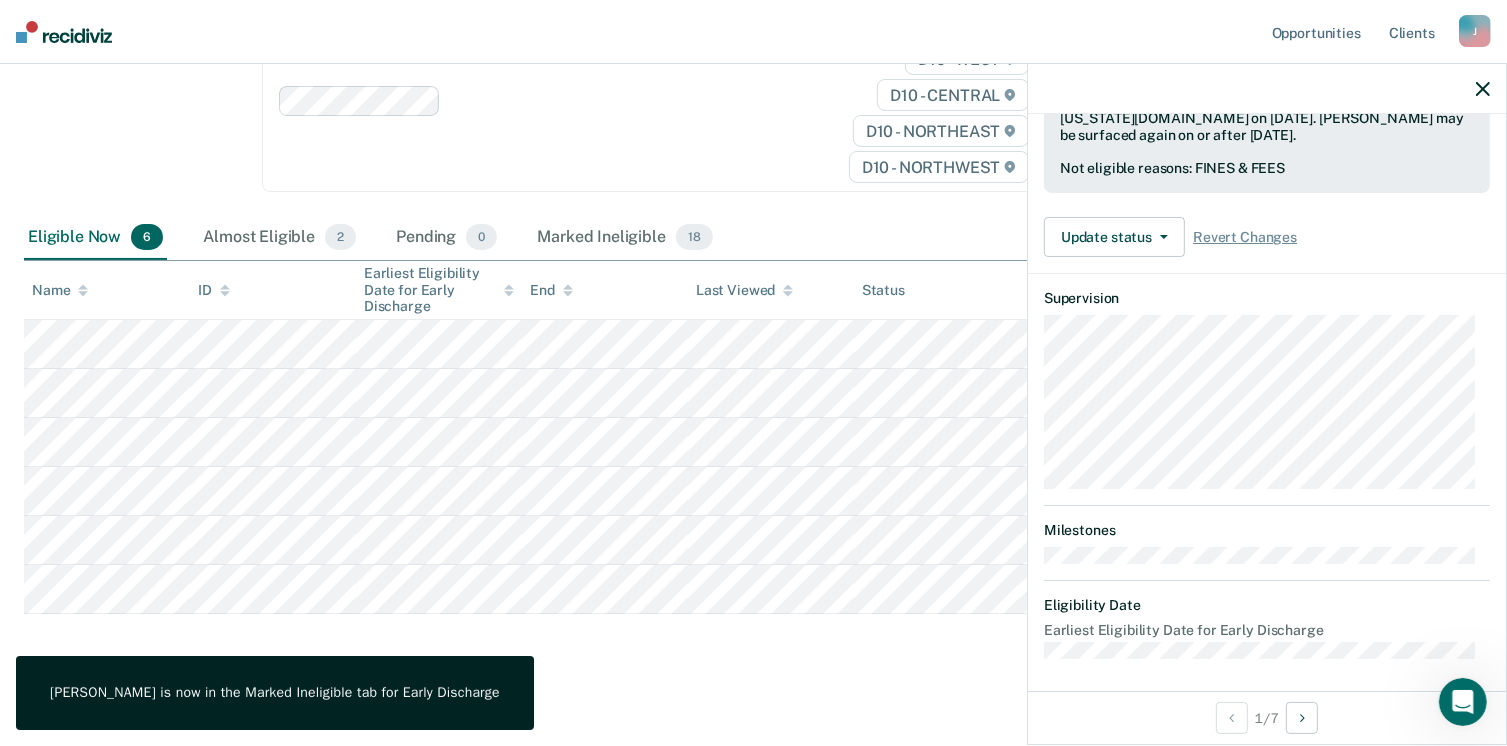 scroll, scrollTop: 371, scrollLeft: 0, axis: vertical 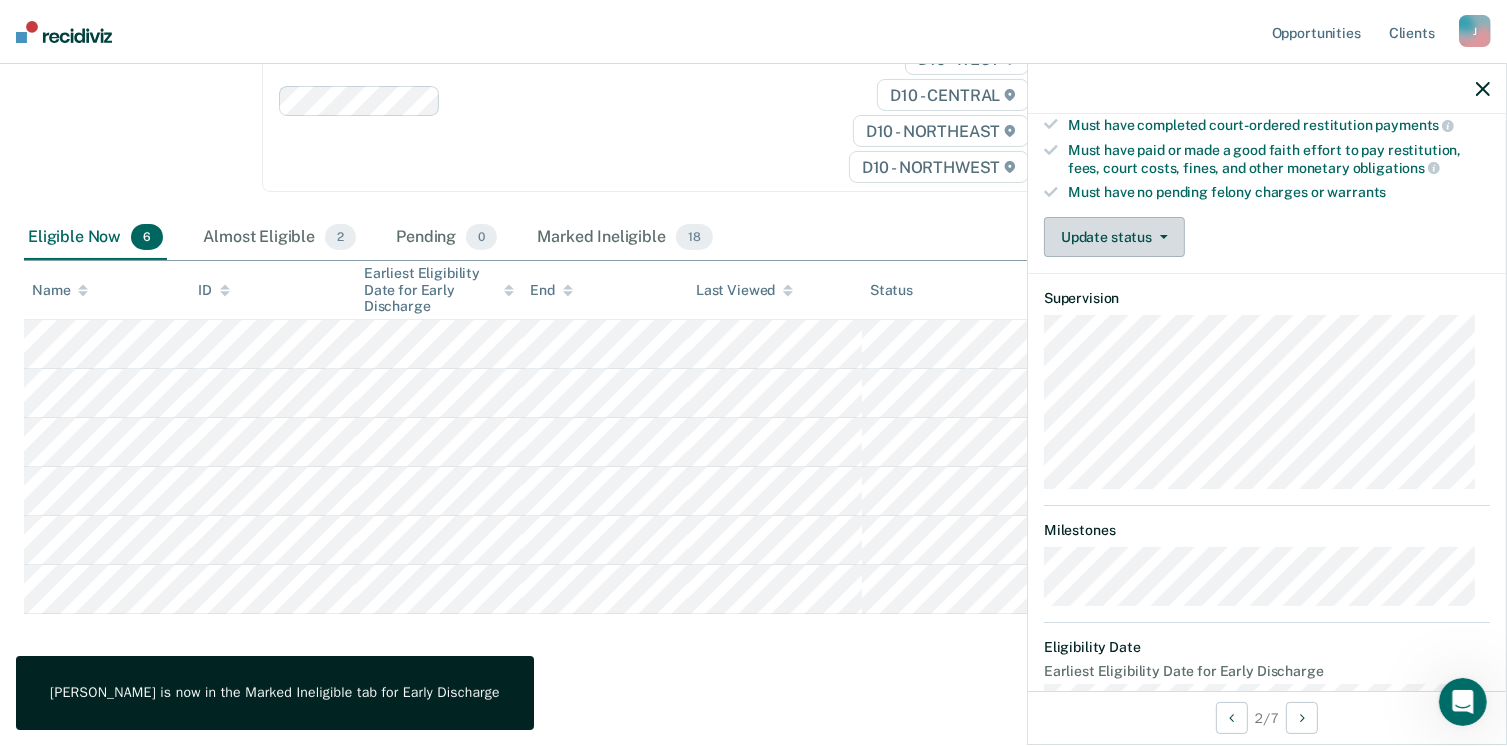 click on "Update status" at bounding box center (1114, 237) 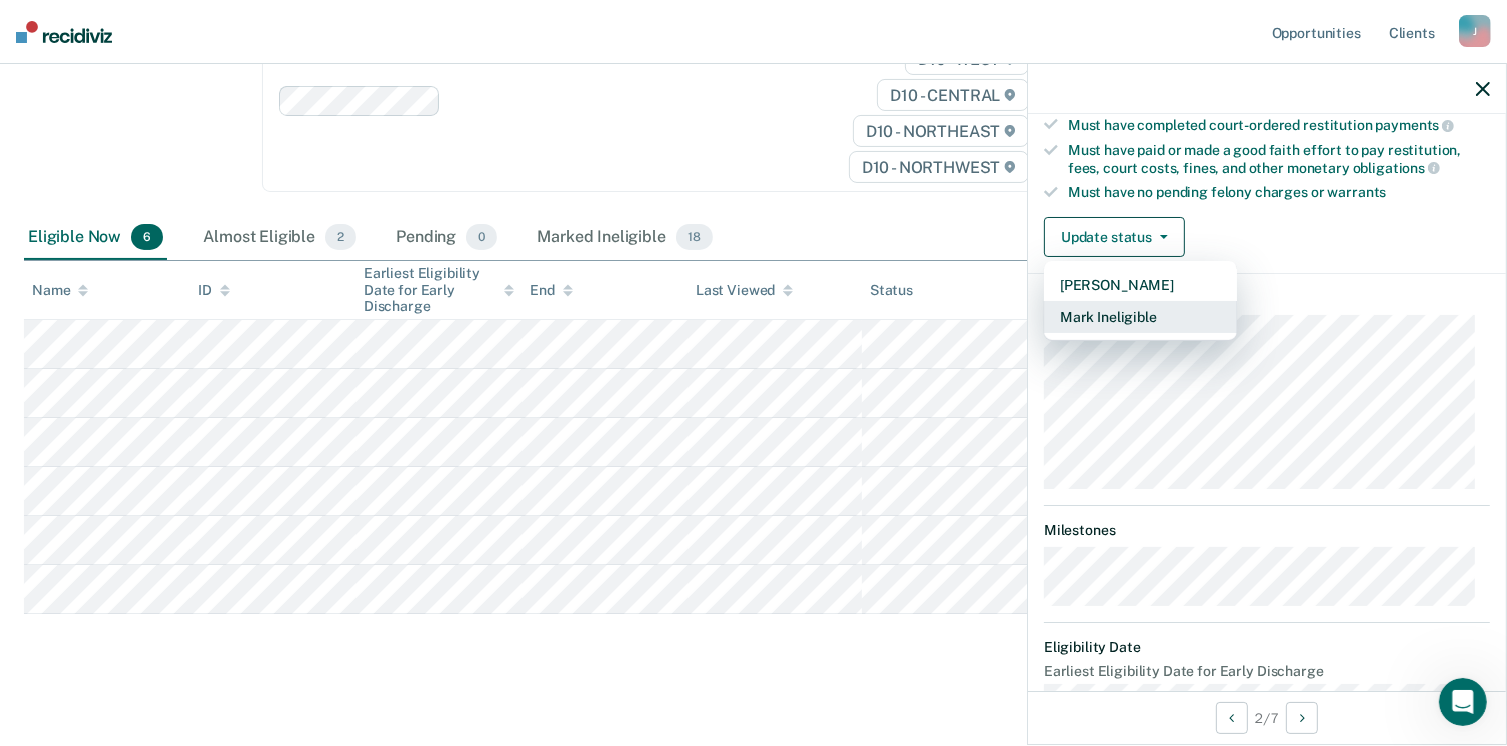click on "Mark Ineligible" at bounding box center (1140, 317) 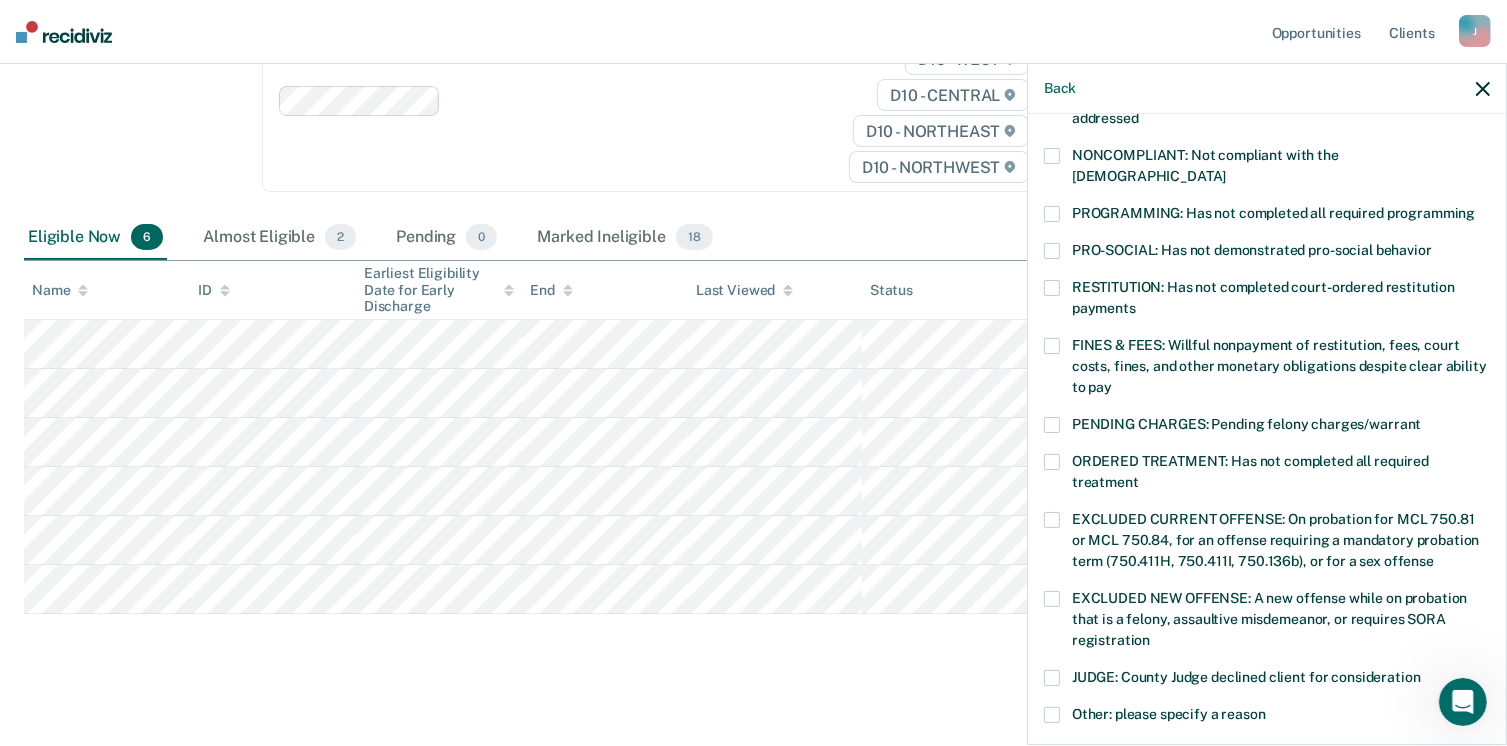 click at bounding box center [1052, 425] 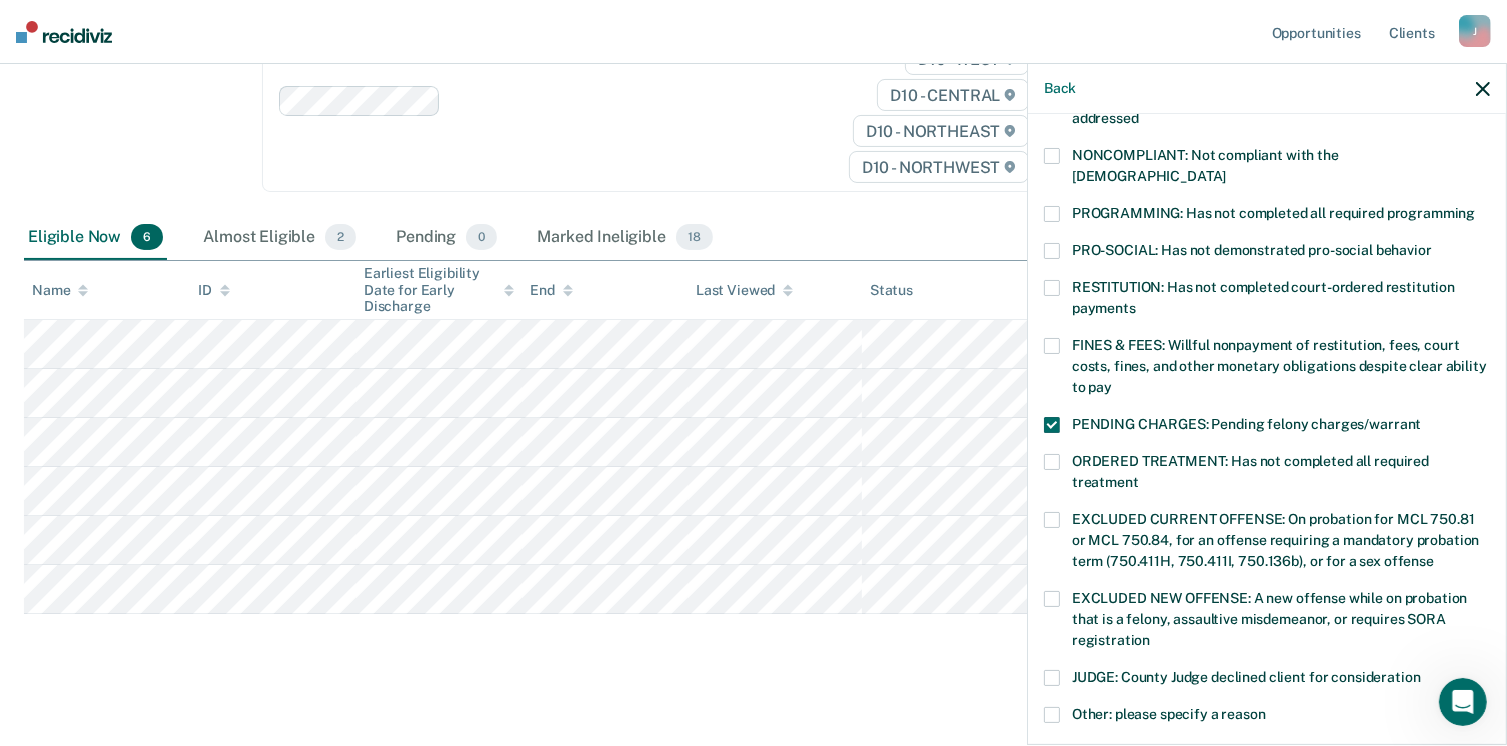 scroll, scrollTop: 630, scrollLeft: 0, axis: vertical 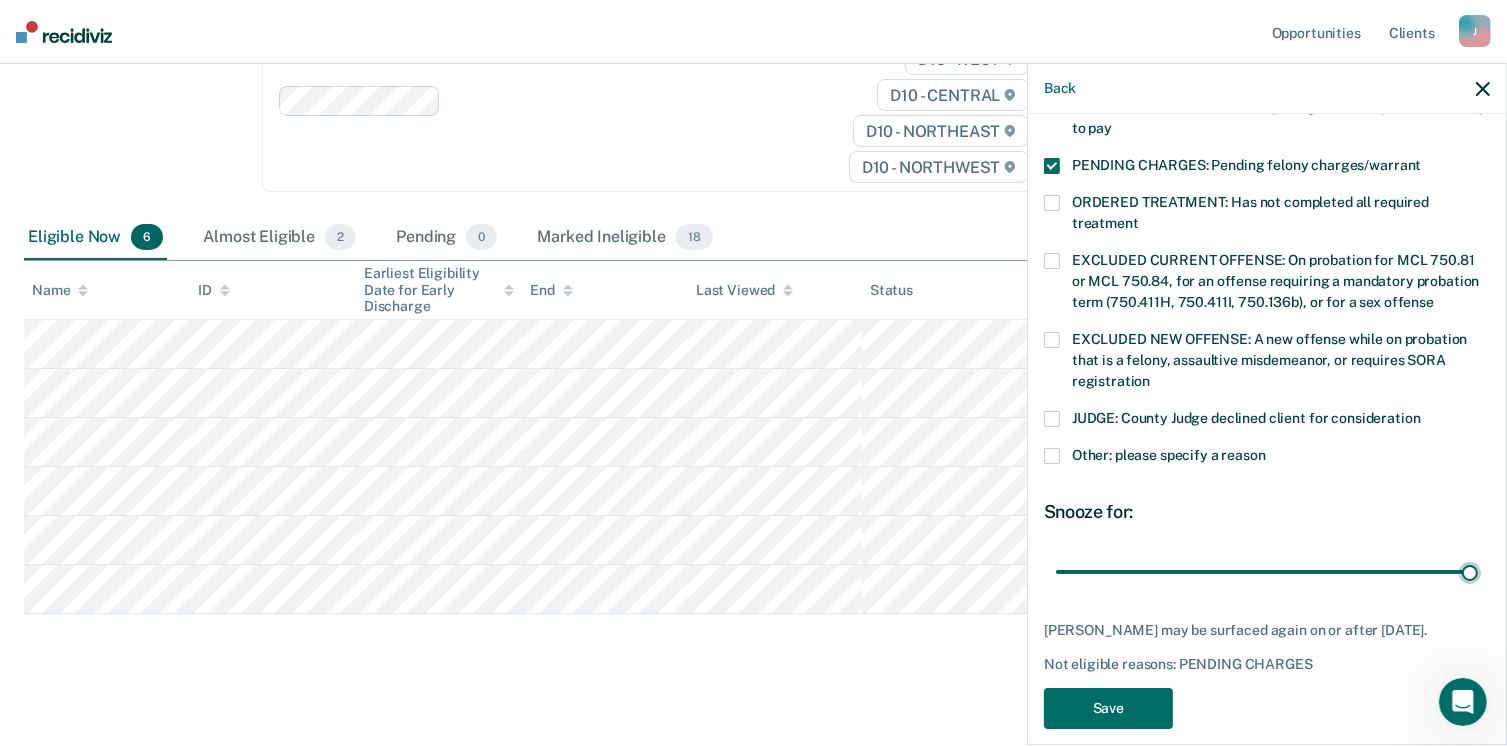 drag, startPoint x: 1196, startPoint y: 546, endPoint x: 1473, endPoint y: 630, distance: 289.4564 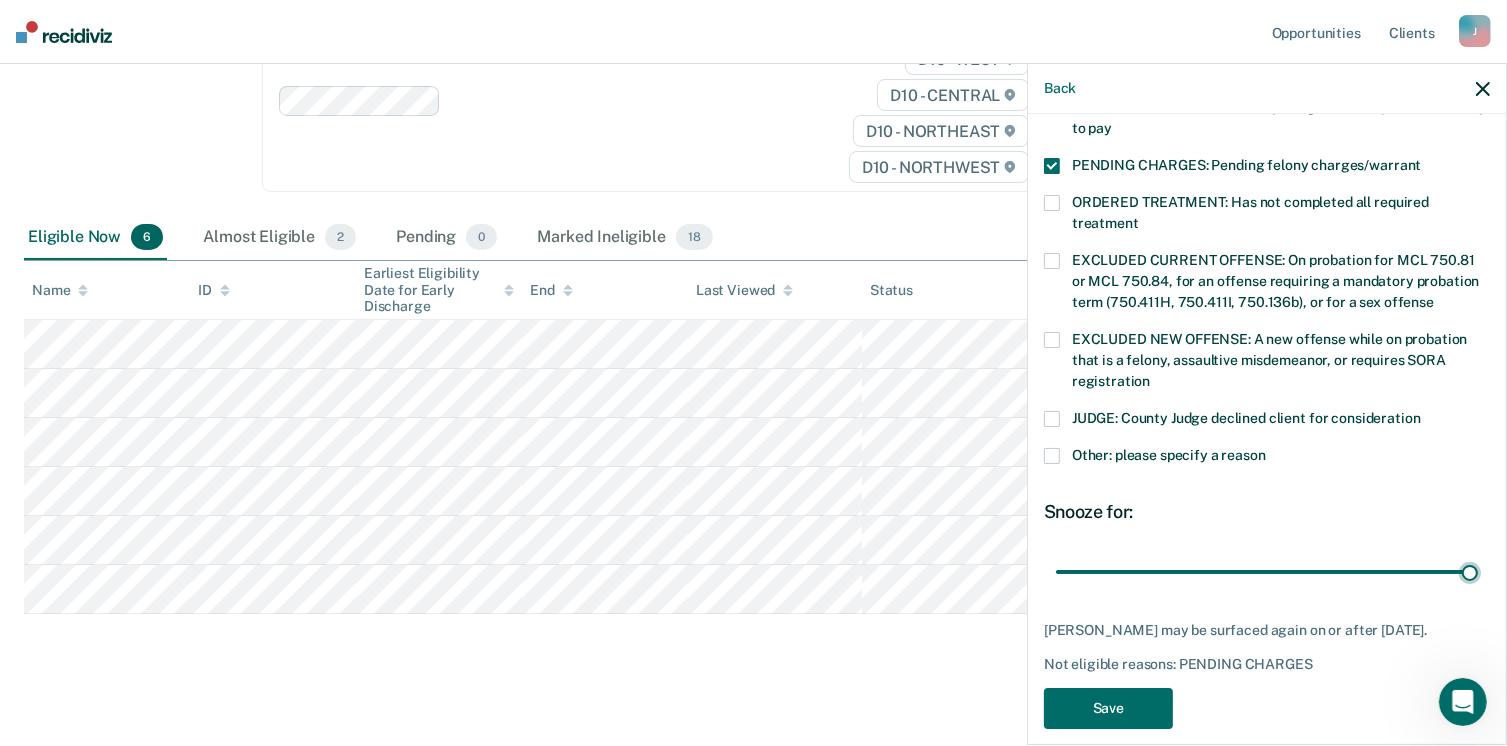 type on "90" 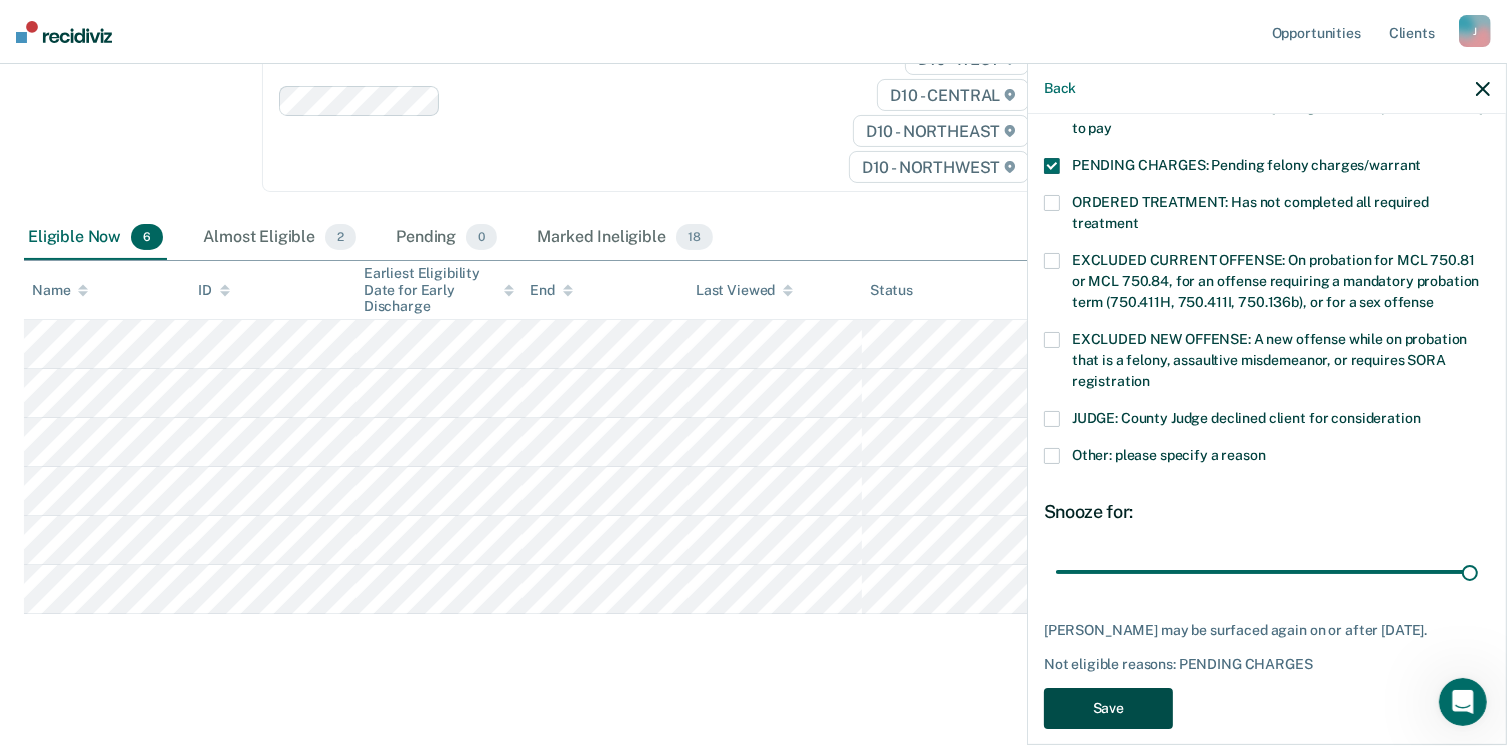 click on "Save" at bounding box center (1108, 708) 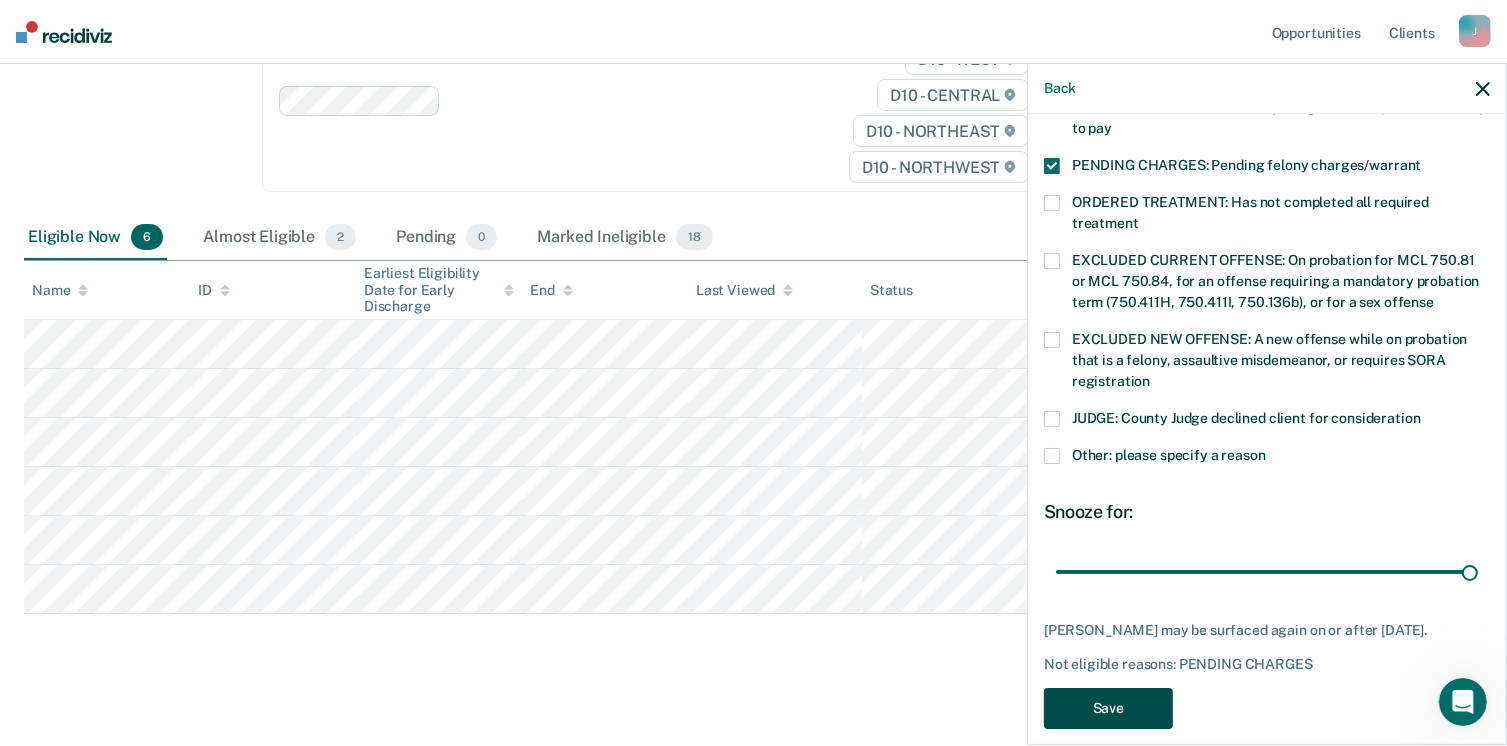 scroll, scrollTop: 238, scrollLeft: 0, axis: vertical 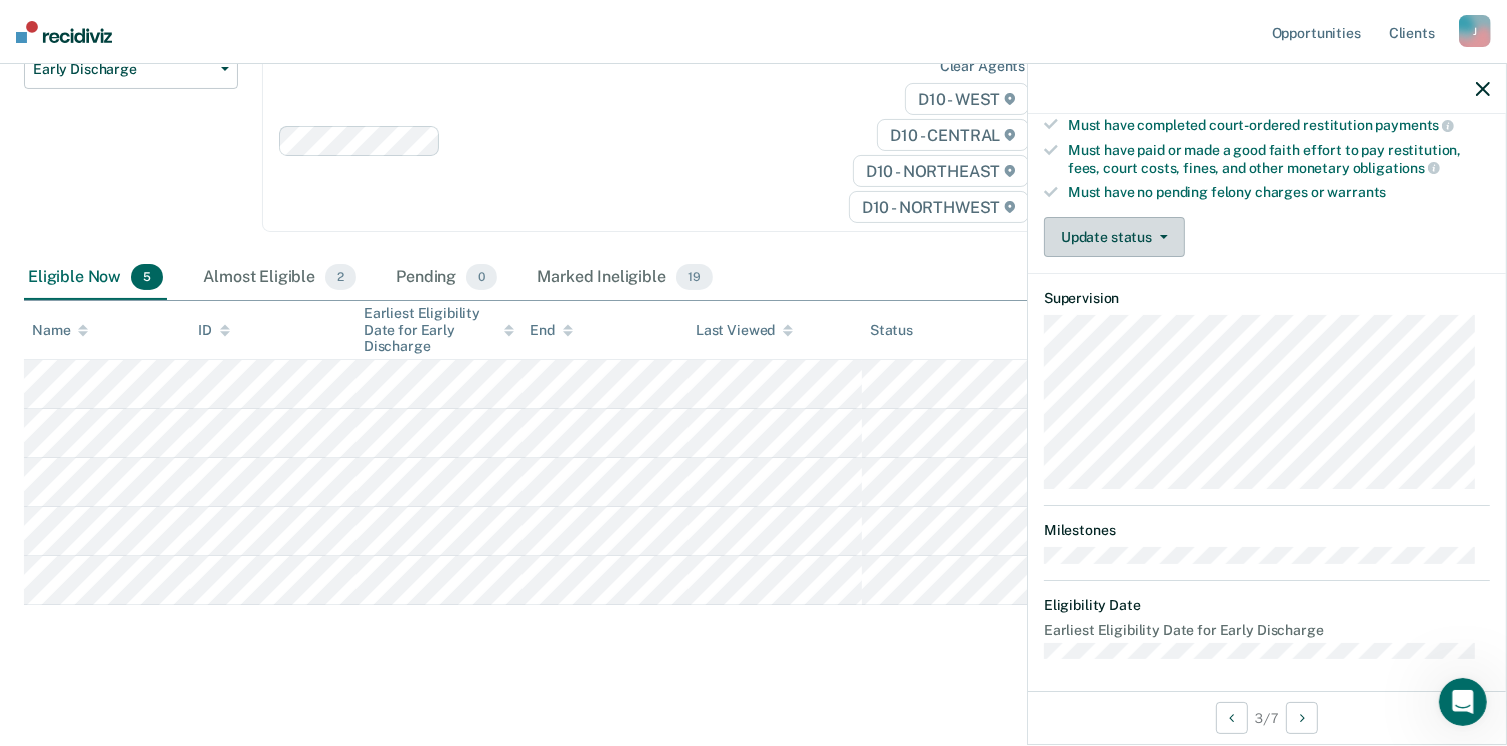 click on "Update status" at bounding box center (1114, 237) 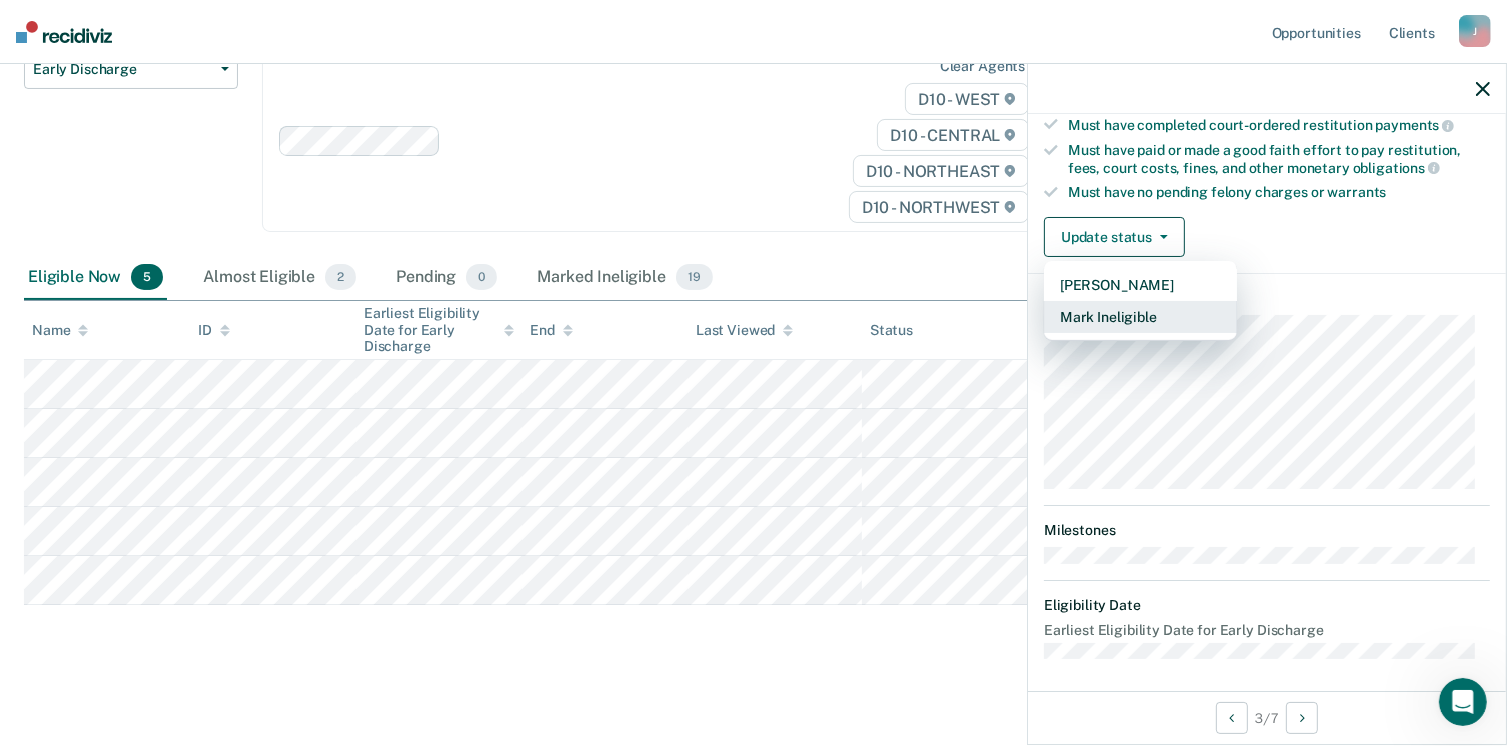 click on "Mark Ineligible" at bounding box center (1140, 317) 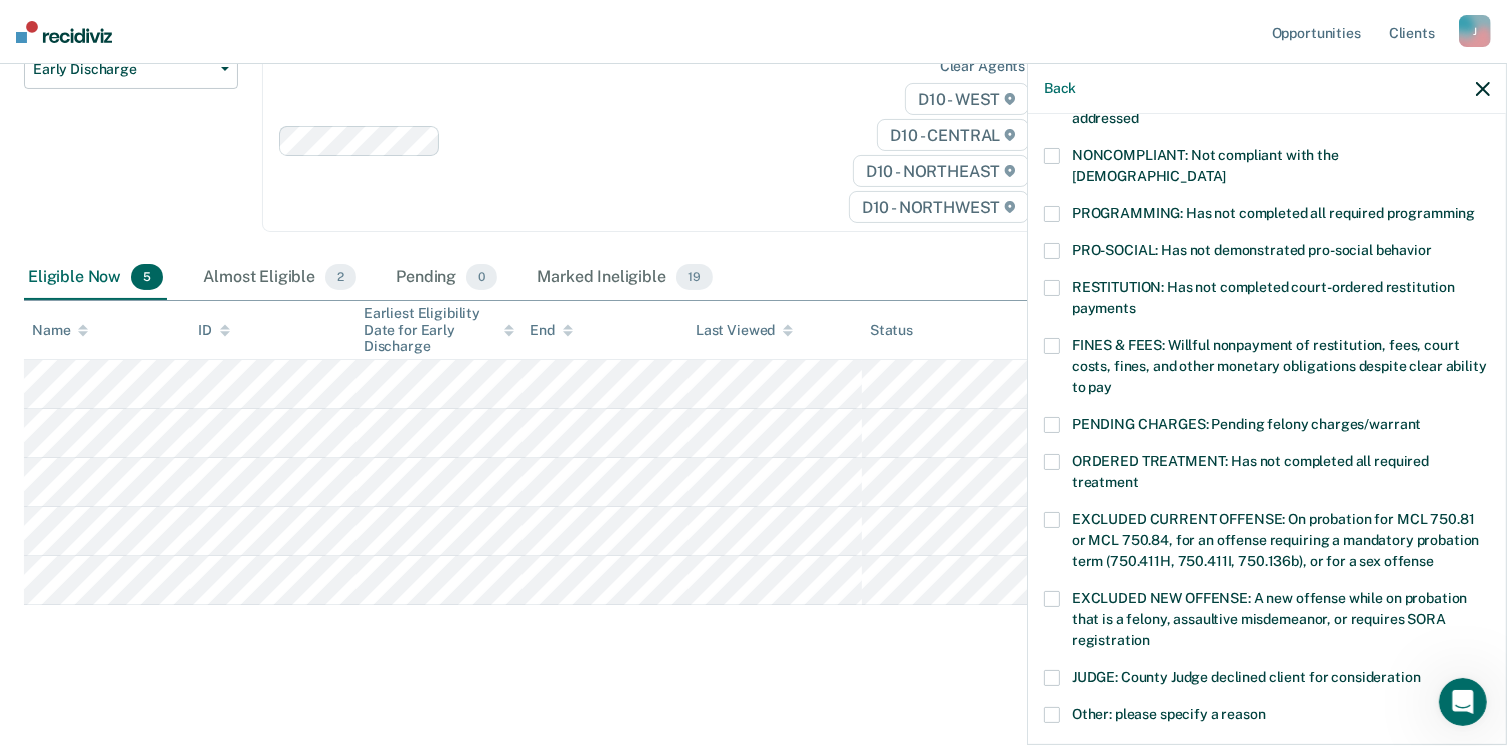 click on "JS   Which of the following requirements has [PERSON_NAME] not met? [MEDICAL_DATA] ORDER: [MEDICAL_DATA] prevention order filed during supervision period SUSPECTED OFFENSE: Suspected of a felony, assaultive misdemeanor, OWI, or offense requiring SORA registration FELONY/STATE PROBATION: On parole and also on other state or federal probation supervision for an offense committed during the current period NEEDS: On parole and all criminogenic needs have not been addressed NONCOMPLIANT: Not compliant with the [DEMOGRAPHIC_DATA] PROGRAMMING: Has not completed all required programming PRO-SOCIAL: Has not demonstrated pro-social behavior RESTITUTION: Has not completed court-ordered restitution payments FINES & FEES: Willful nonpayment of restitution, fees, court costs, fines, and other monetary obligations despite clear ability to pay PENDING CHARGES: Pending felony charges/warrant ORDERED TREATMENT: Has not completed all required treatment JUDGE: County Judge declined client for consideration Snooze for: 30 days Save" at bounding box center (1267, 427) 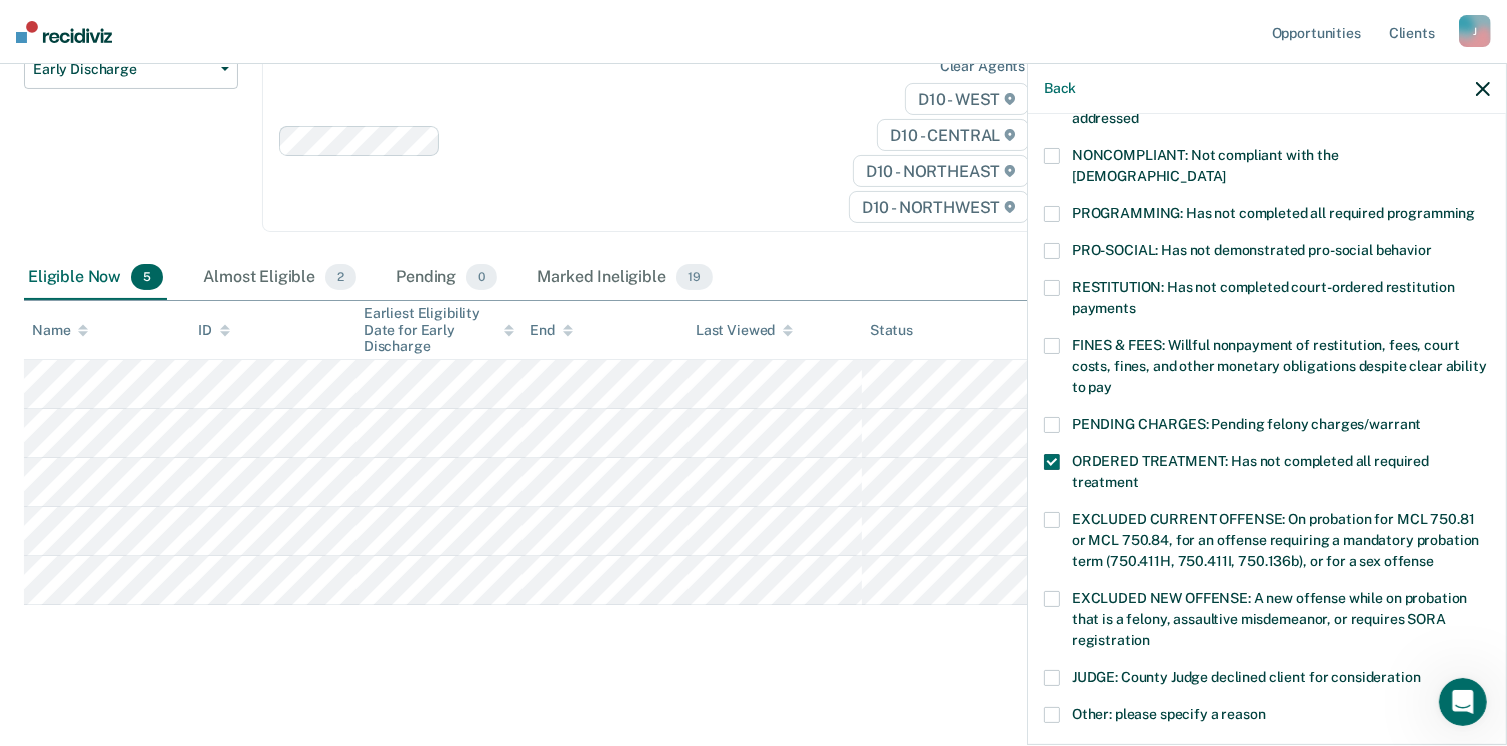 scroll, scrollTop: 630, scrollLeft: 0, axis: vertical 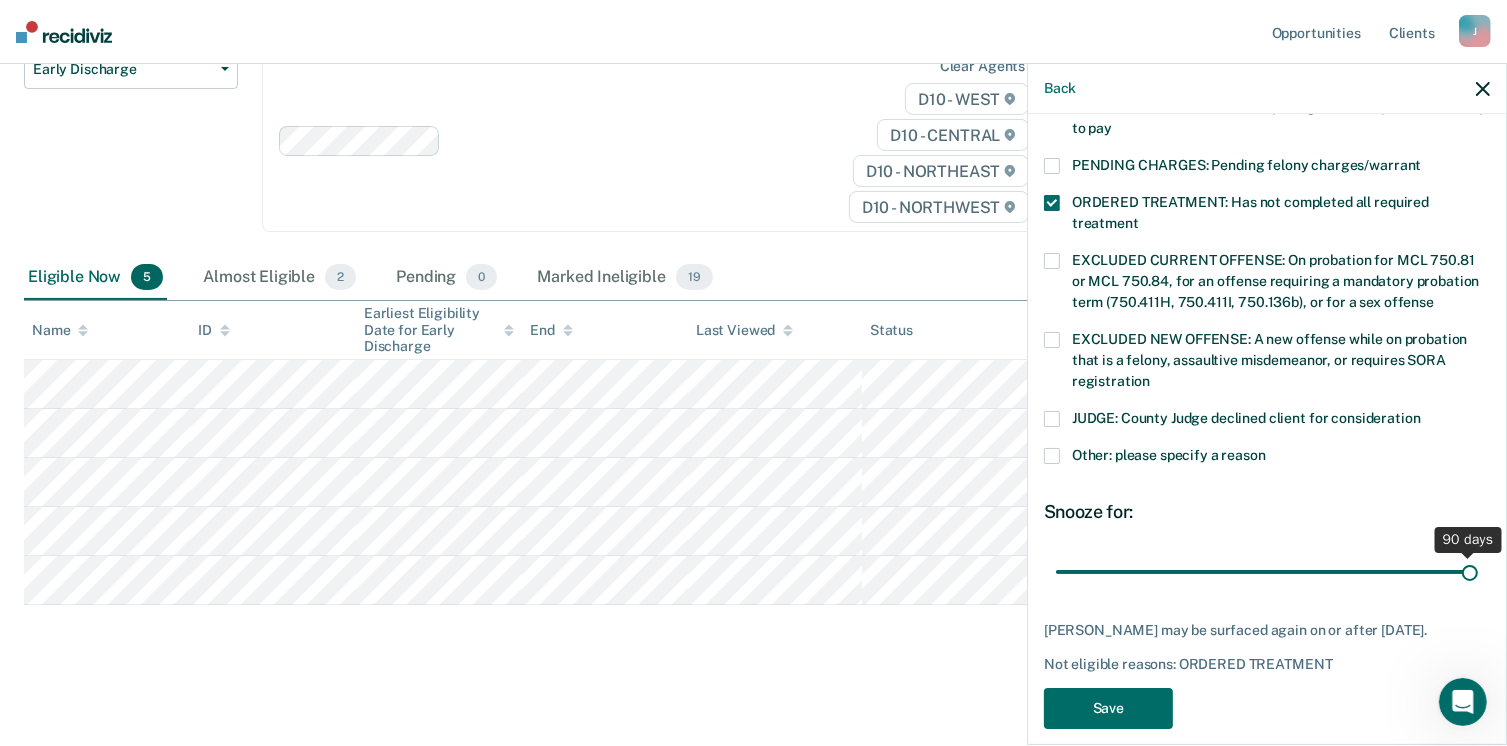 drag, startPoint x: 1199, startPoint y: 561, endPoint x: 1511, endPoint y: 612, distance: 316.14078 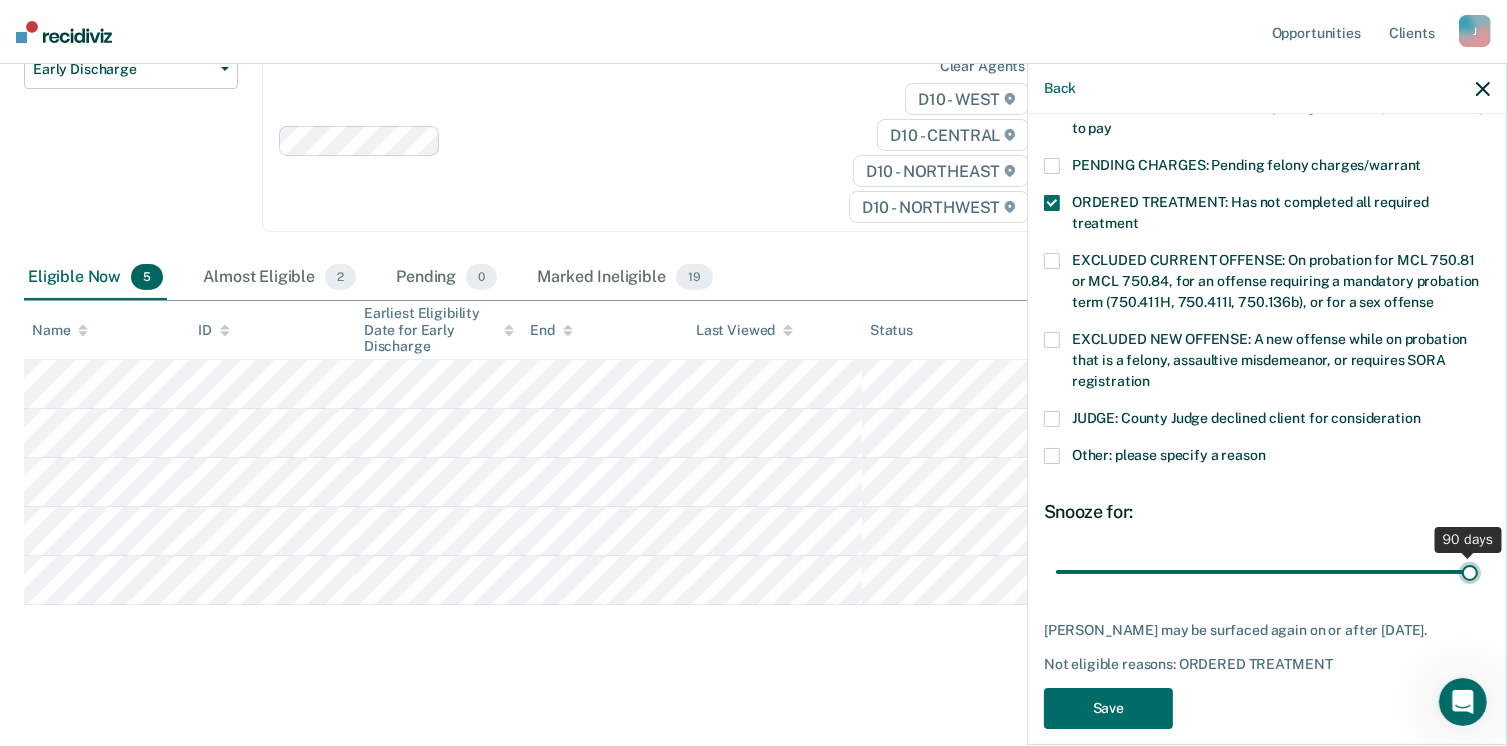 type on "90" 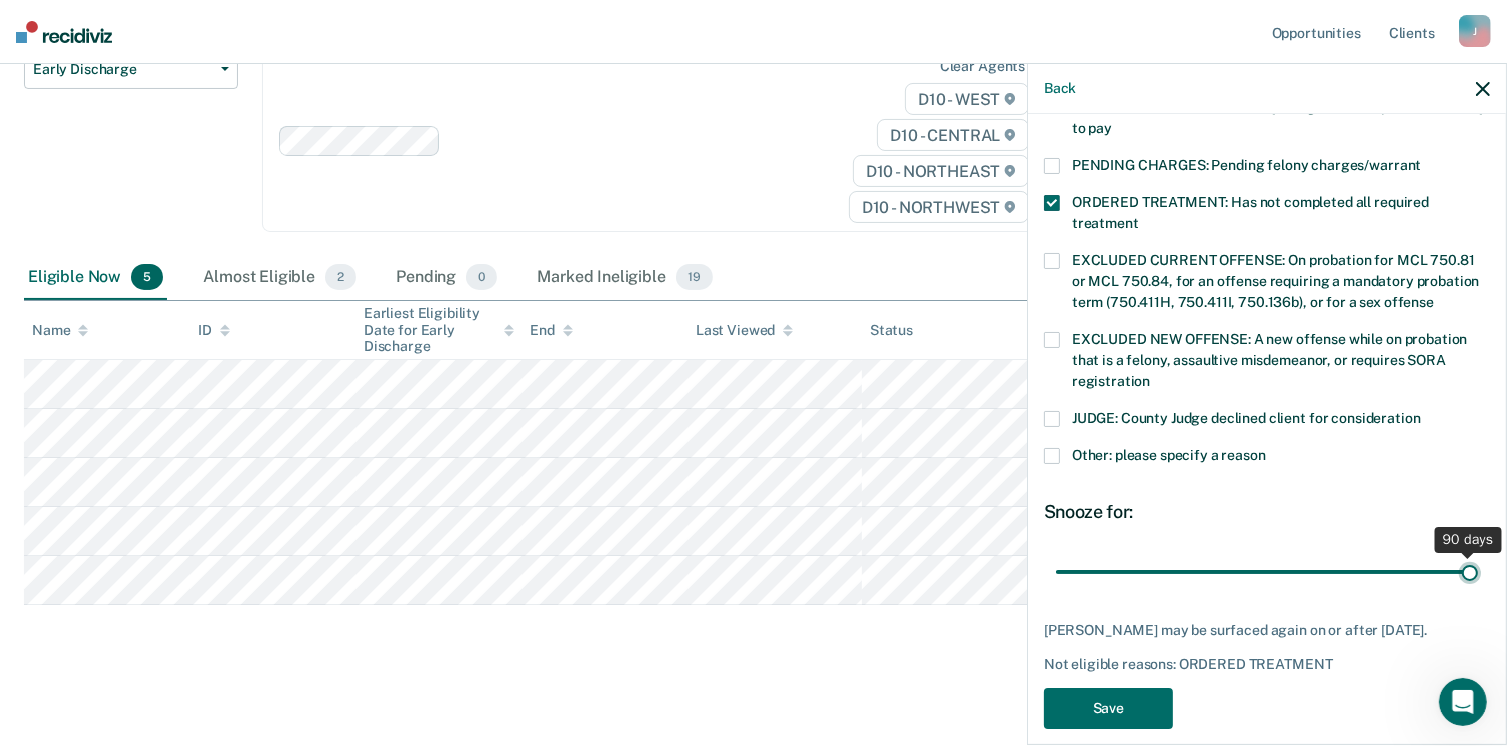click at bounding box center (1267, 572) 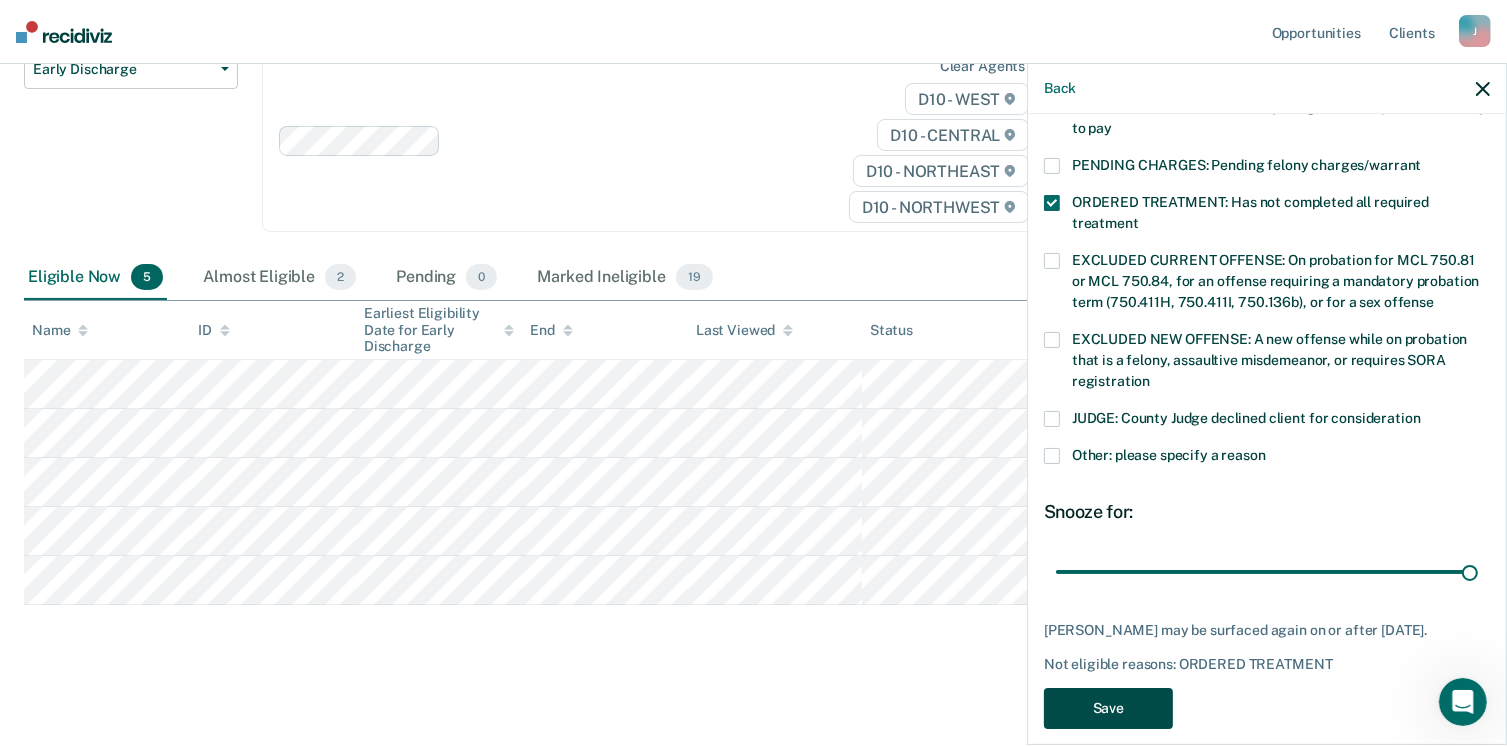 click on "Save" at bounding box center [1108, 708] 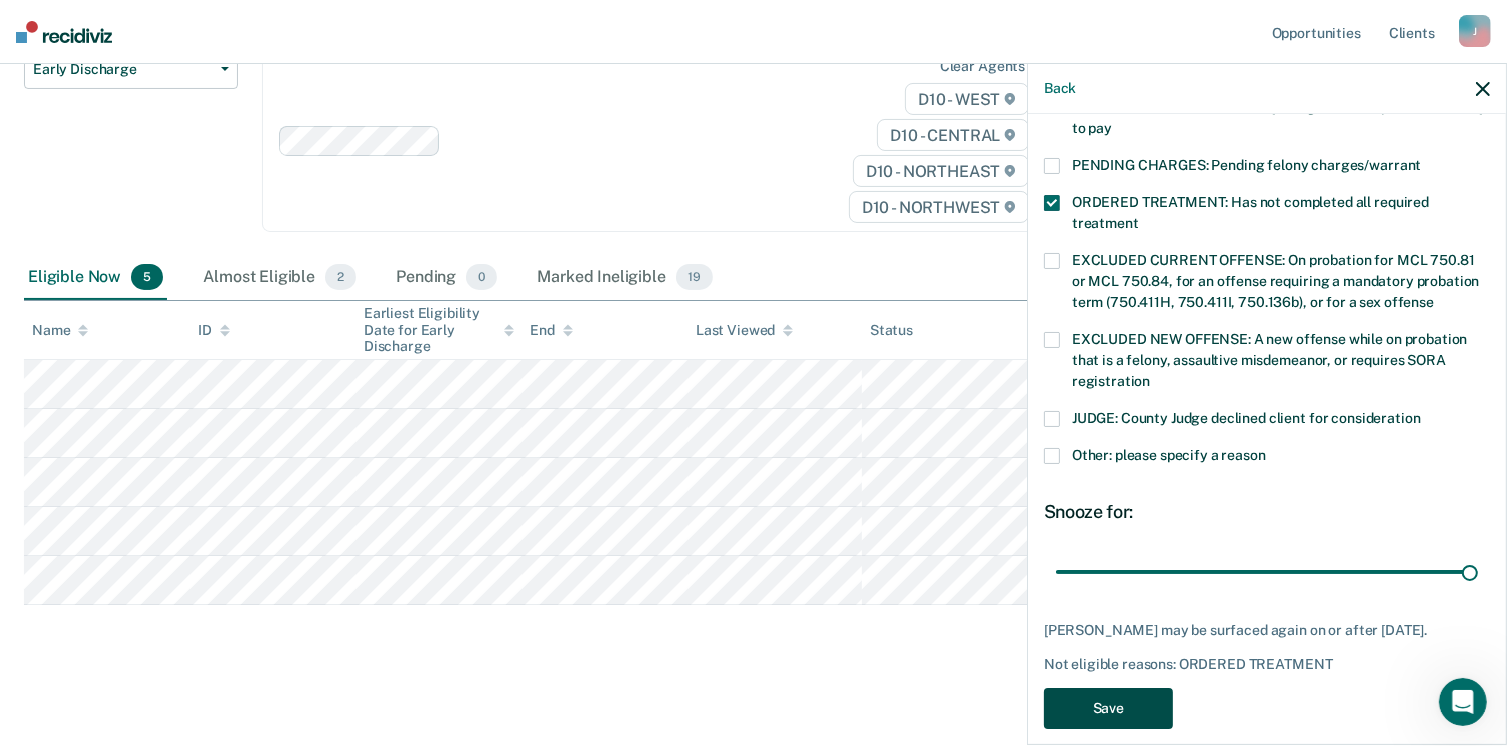 scroll, scrollTop: 189, scrollLeft: 0, axis: vertical 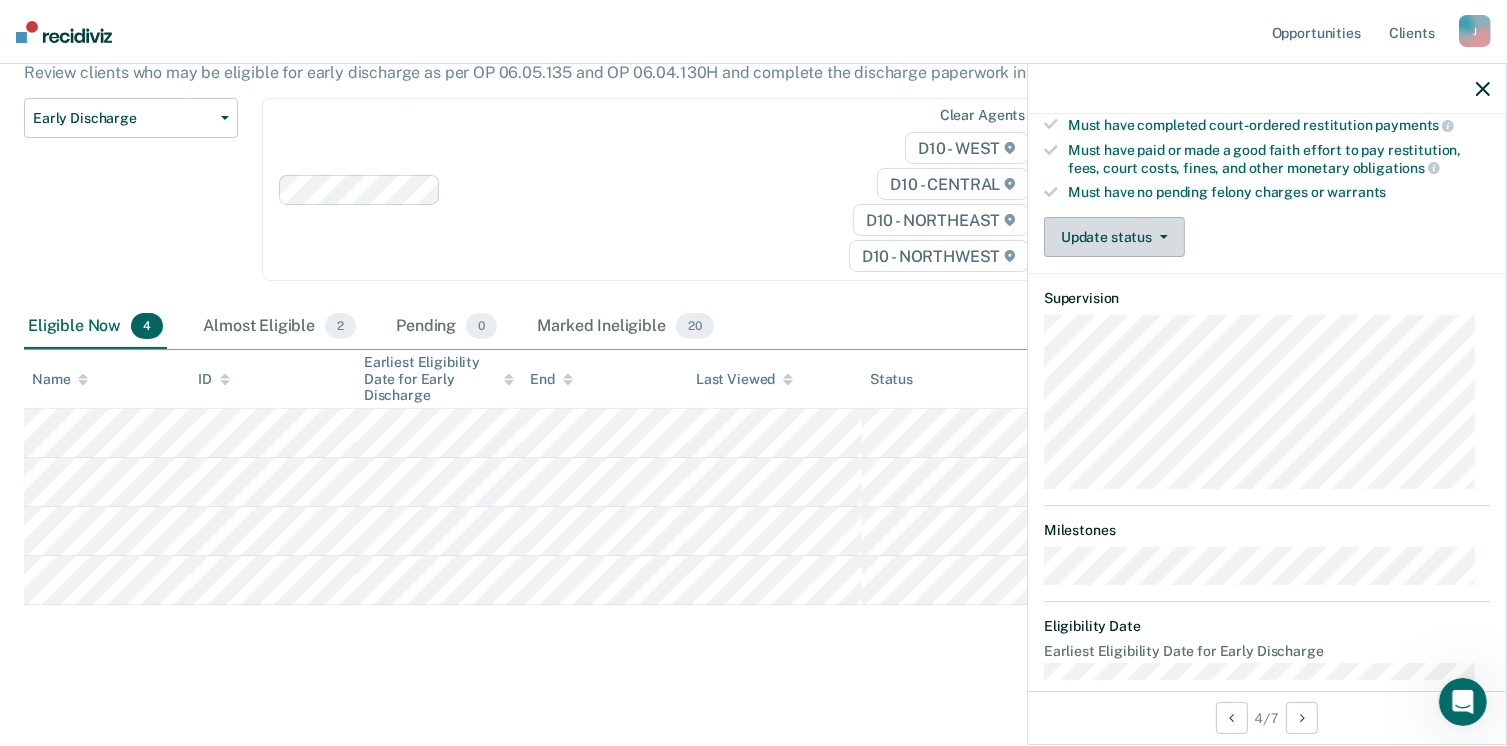 click on "Update status" at bounding box center [1114, 237] 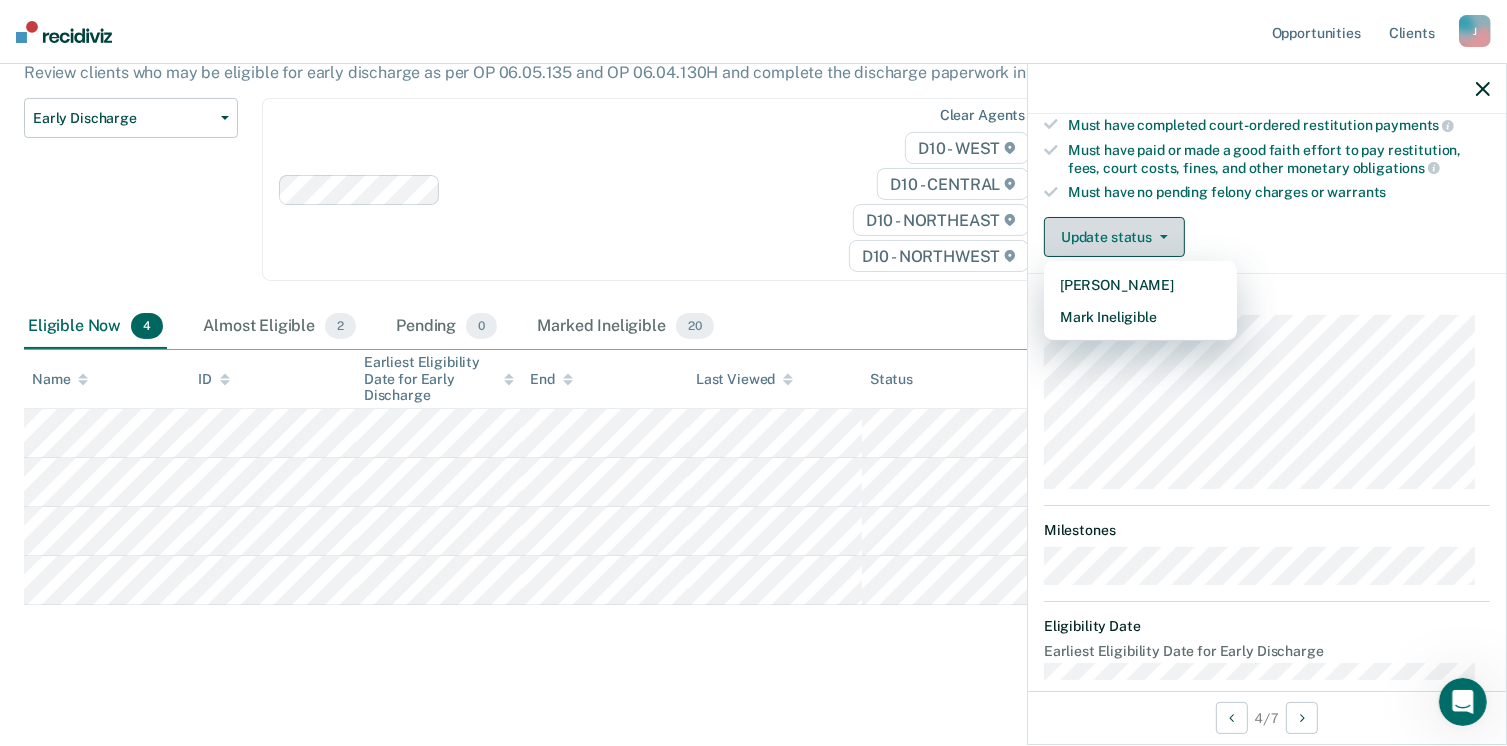 click on "Update status" at bounding box center [1114, 237] 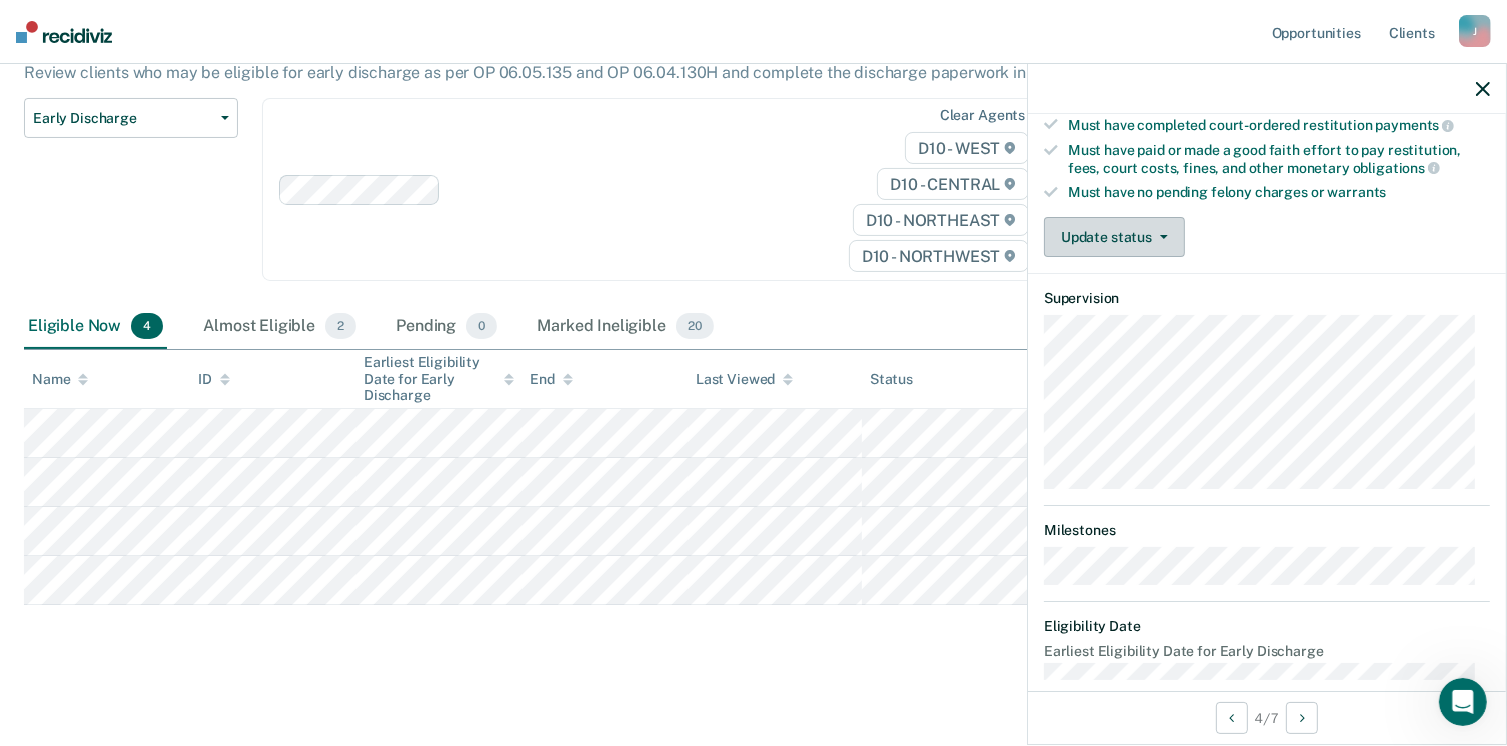 click on "Update status" at bounding box center (1114, 237) 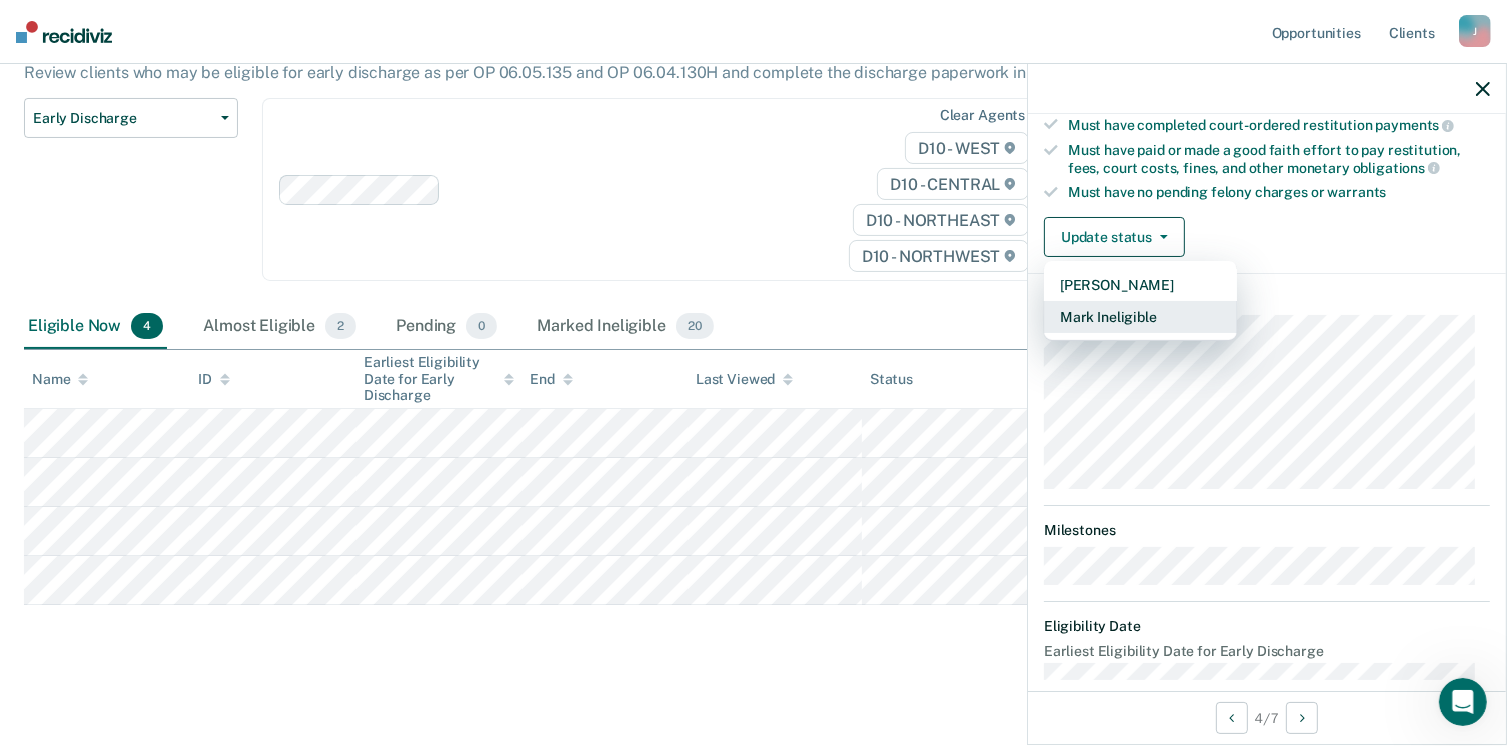 click on "Mark Ineligible" at bounding box center [1140, 317] 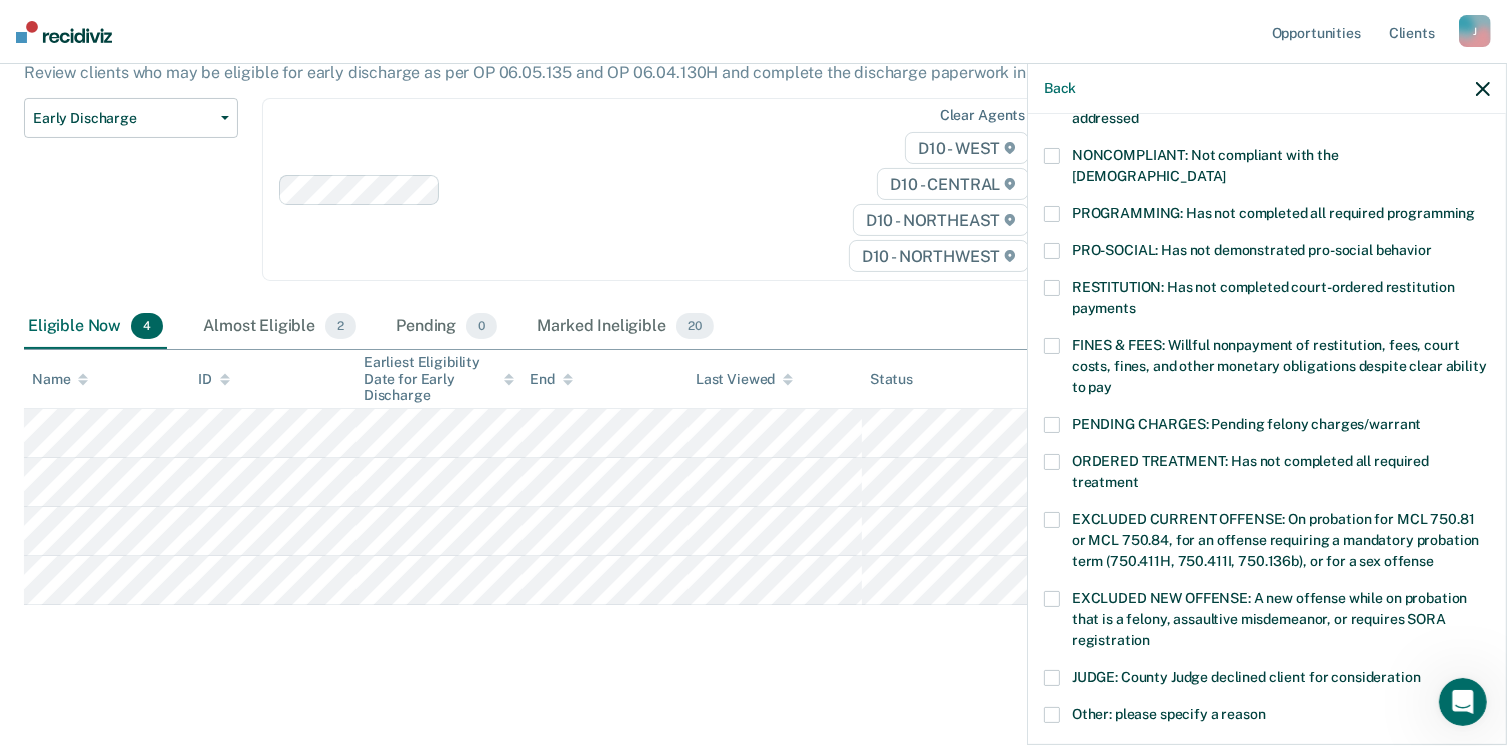 click at bounding box center [1052, 462] 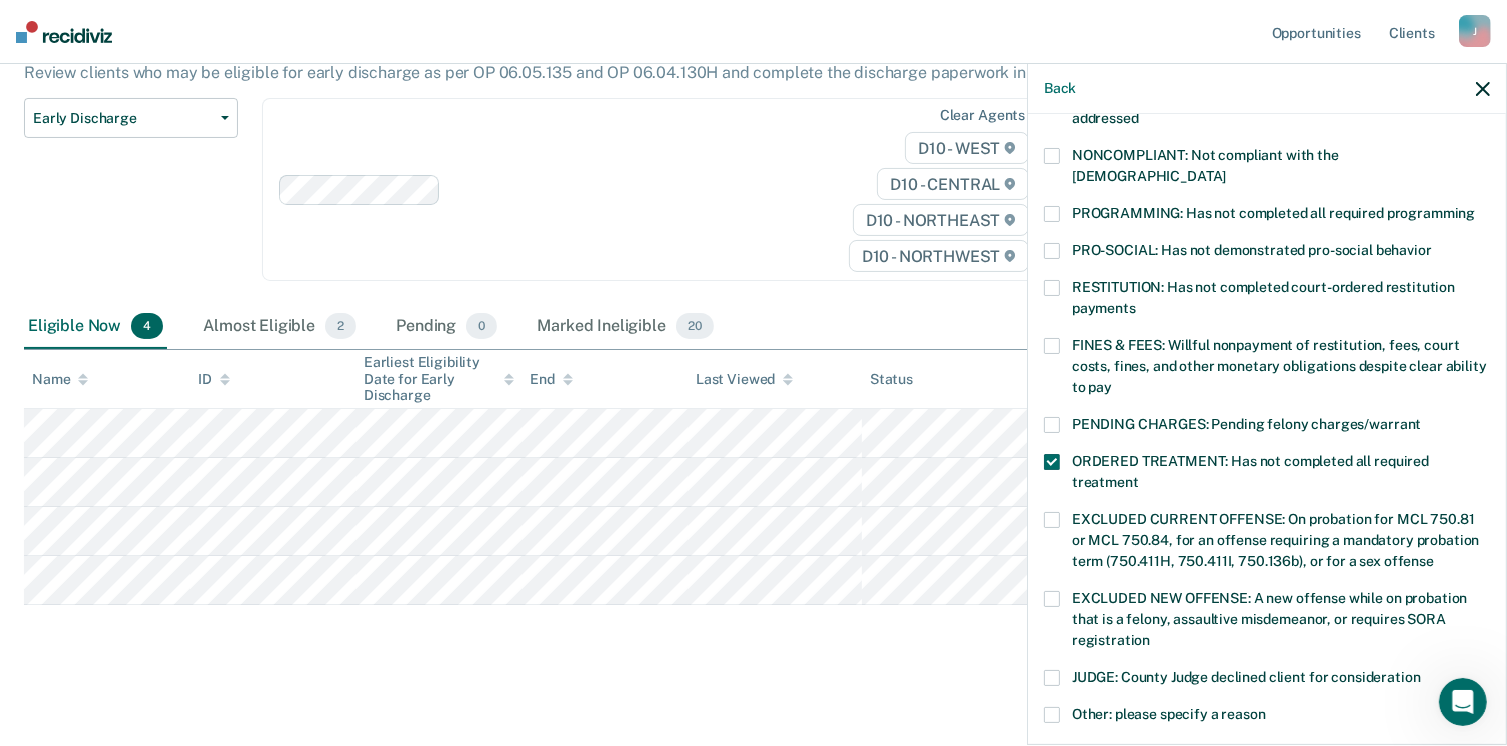 scroll, scrollTop: 630, scrollLeft: 0, axis: vertical 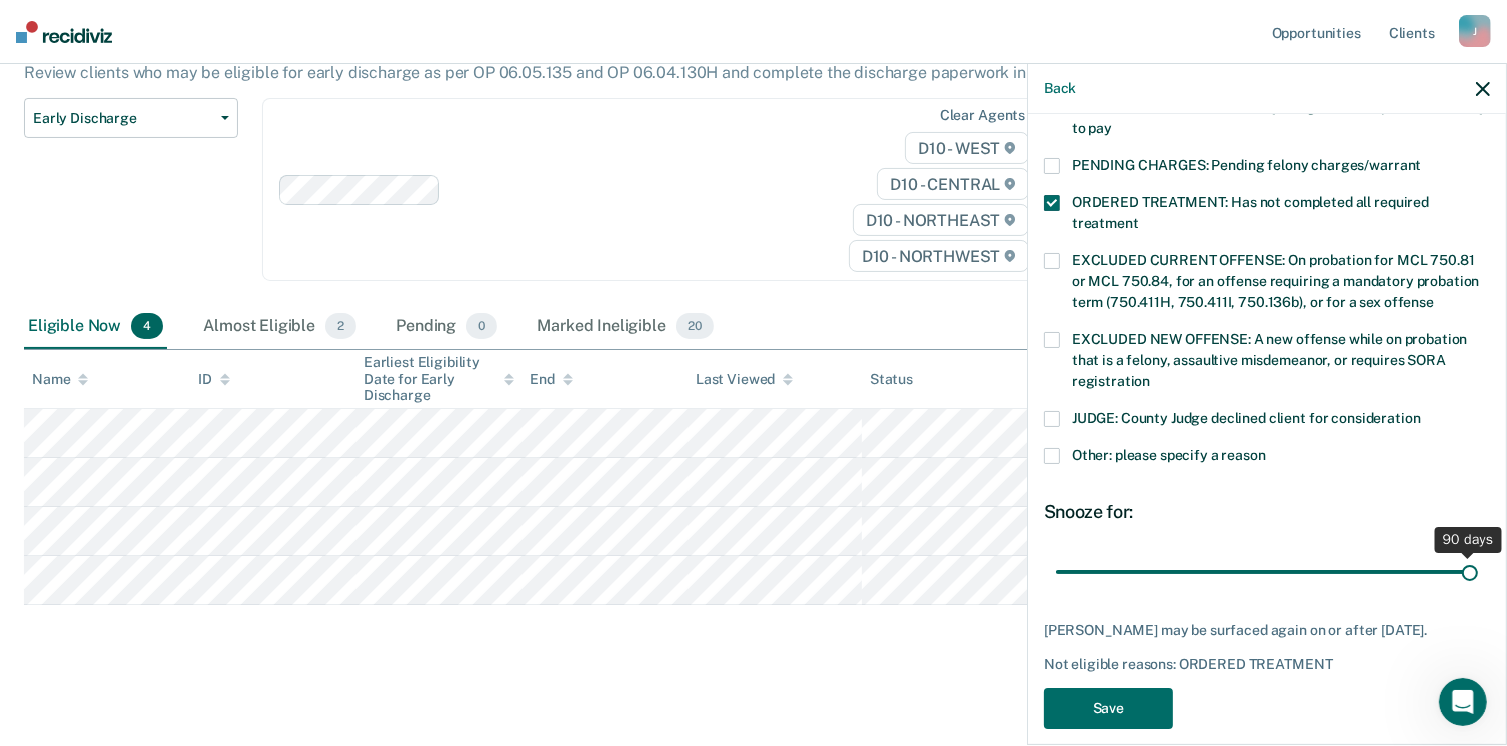 drag, startPoint x: 1190, startPoint y: 553, endPoint x: 1458, endPoint y: 580, distance: 269.35663 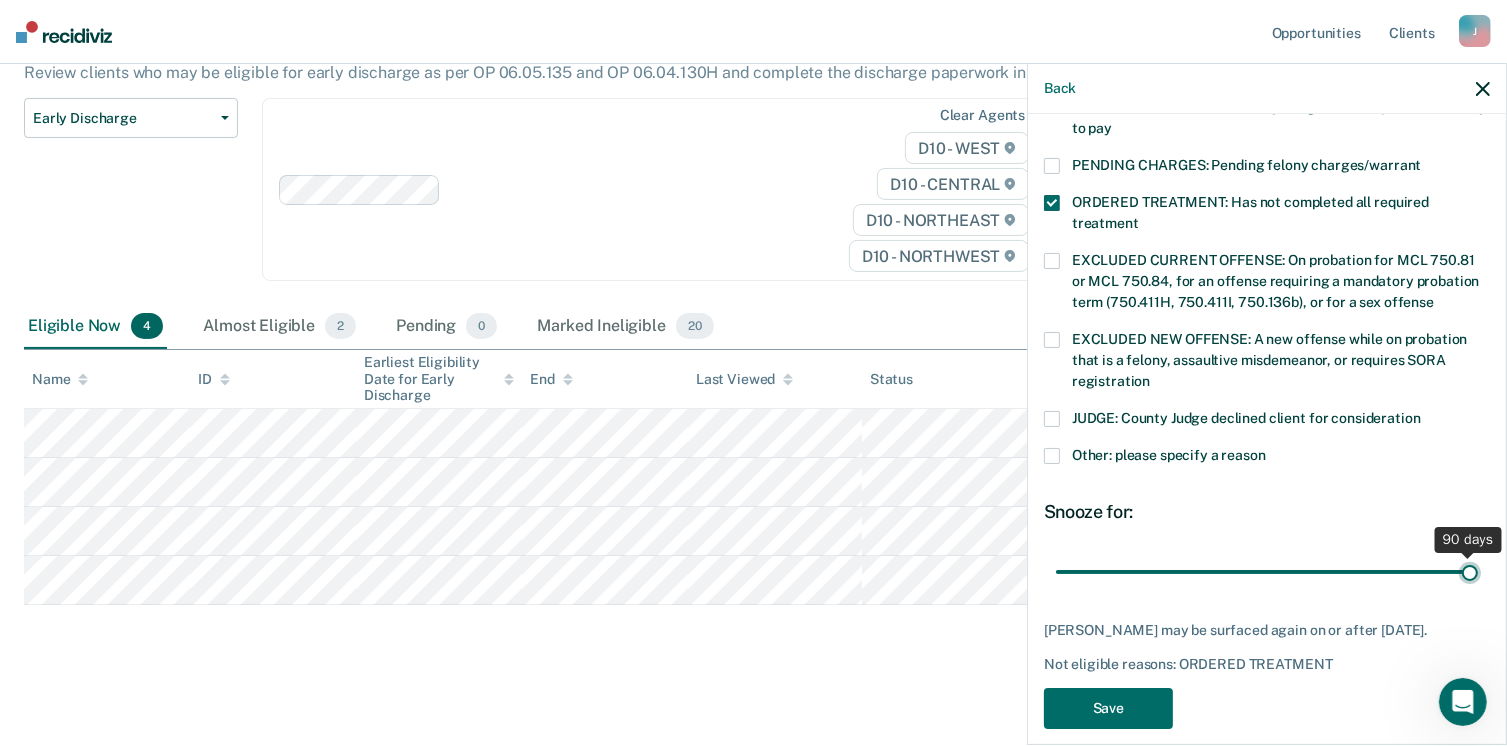 type on "90" 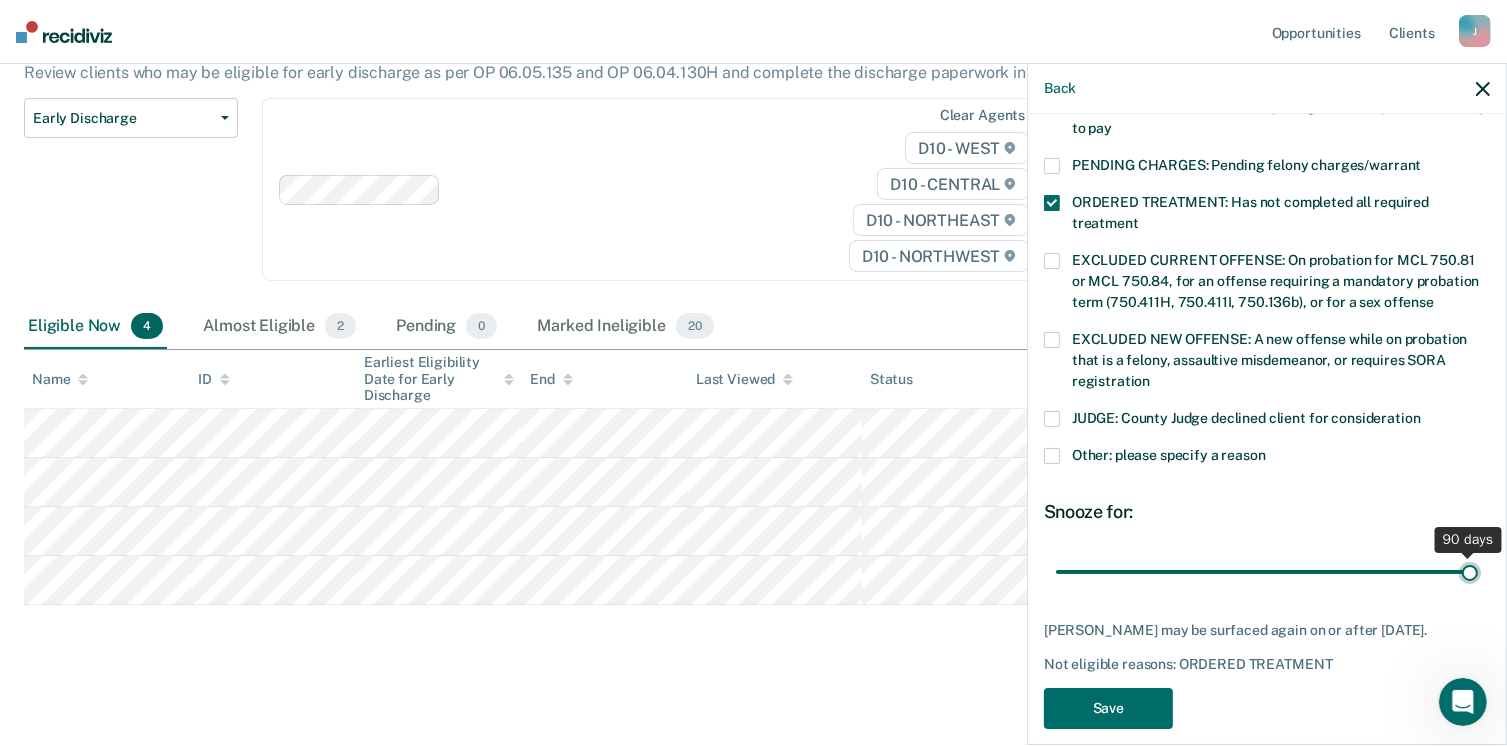 click at bounding box center (1267, 572) 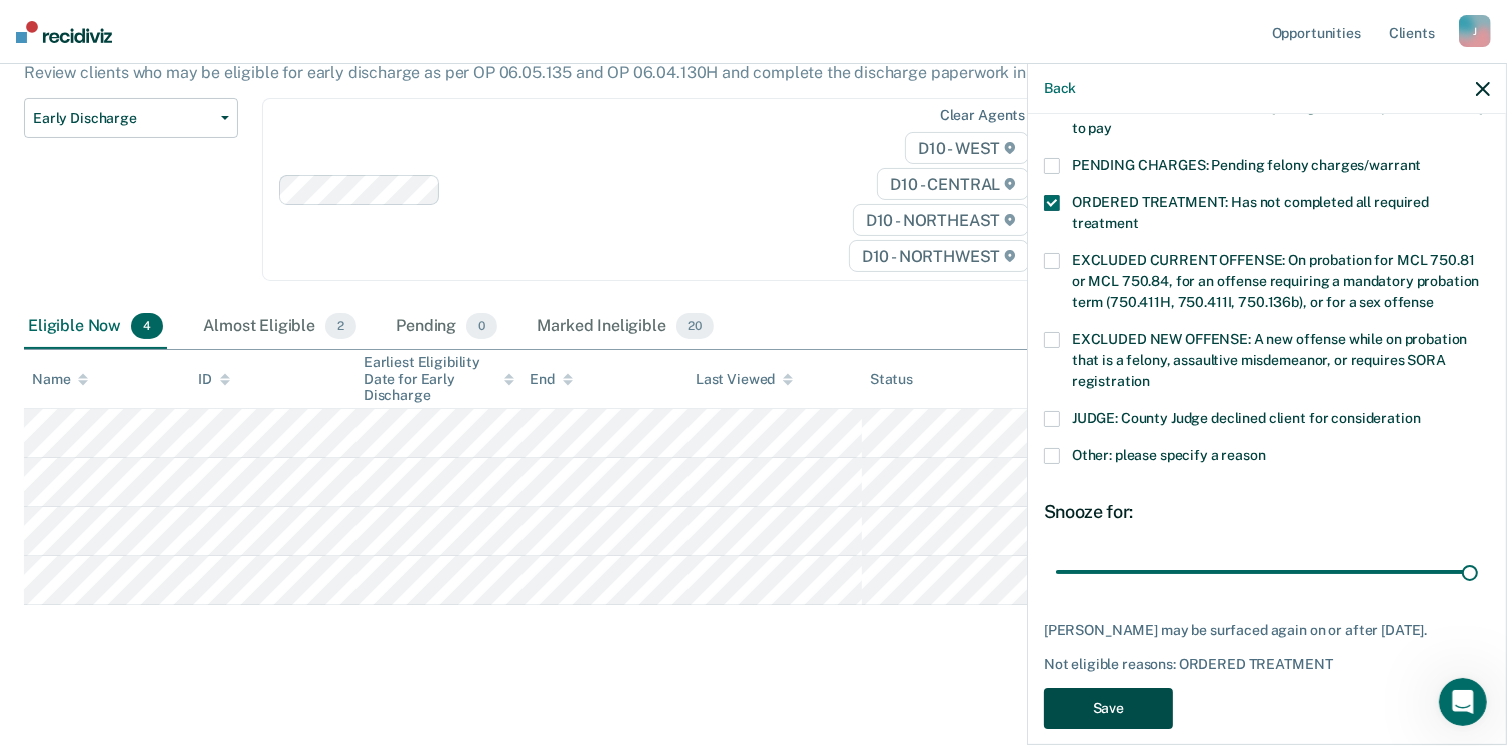 click on "Save" at bounding box center [1108, 708] 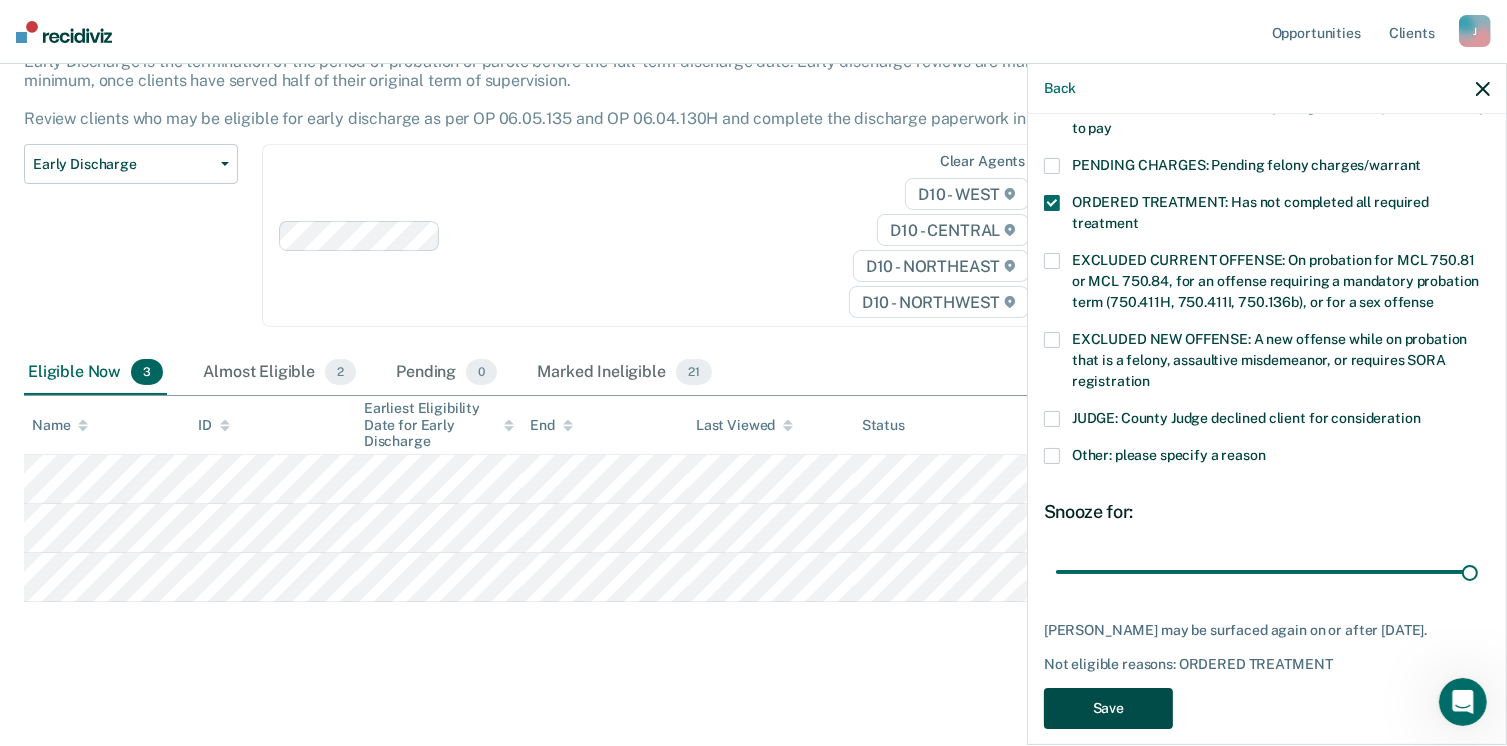 scroll, scrollTop: 140, scrollLeft: 0, axis: vertical 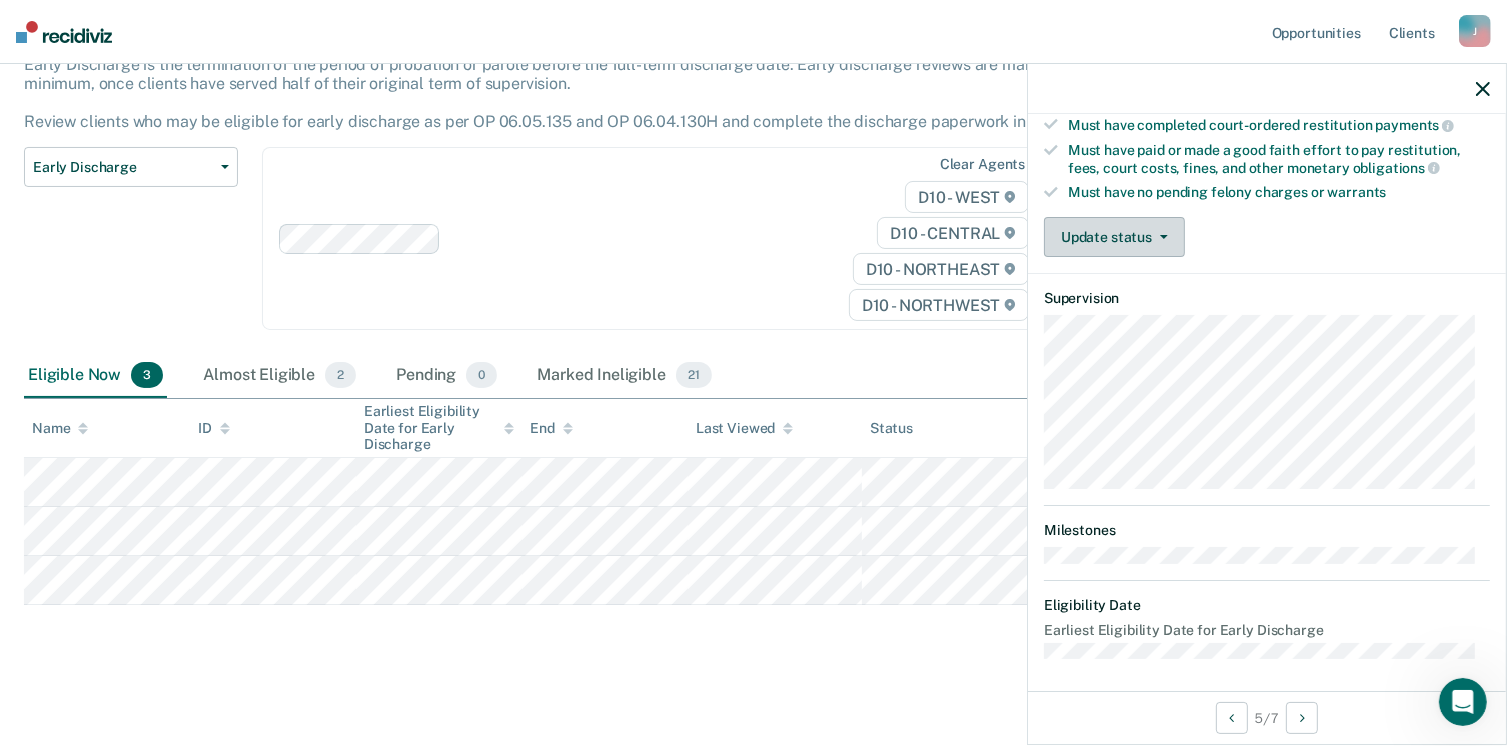 click on "Update status" at bounding box center [1114, 237] 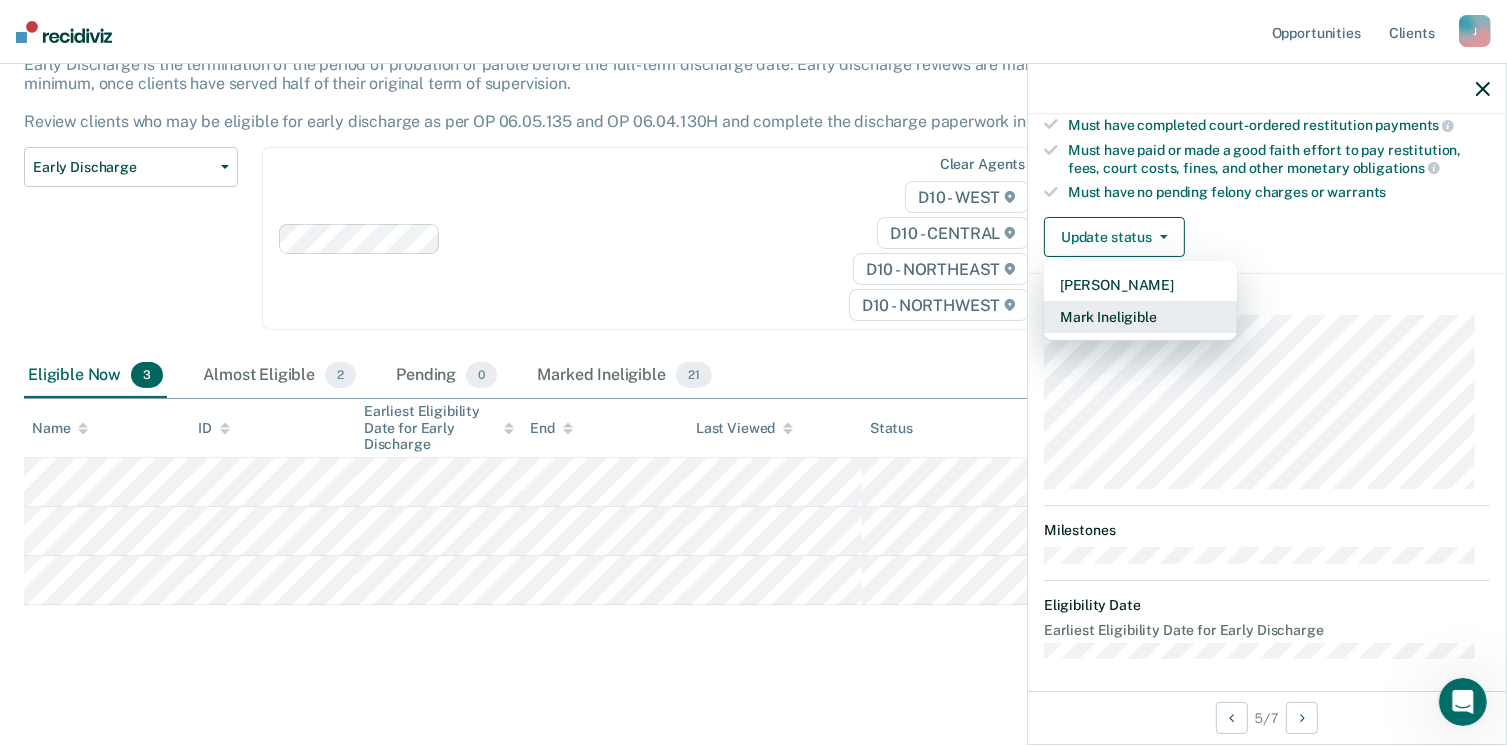 click on "Mark Ineligible" at bounding box center [1140, 317] 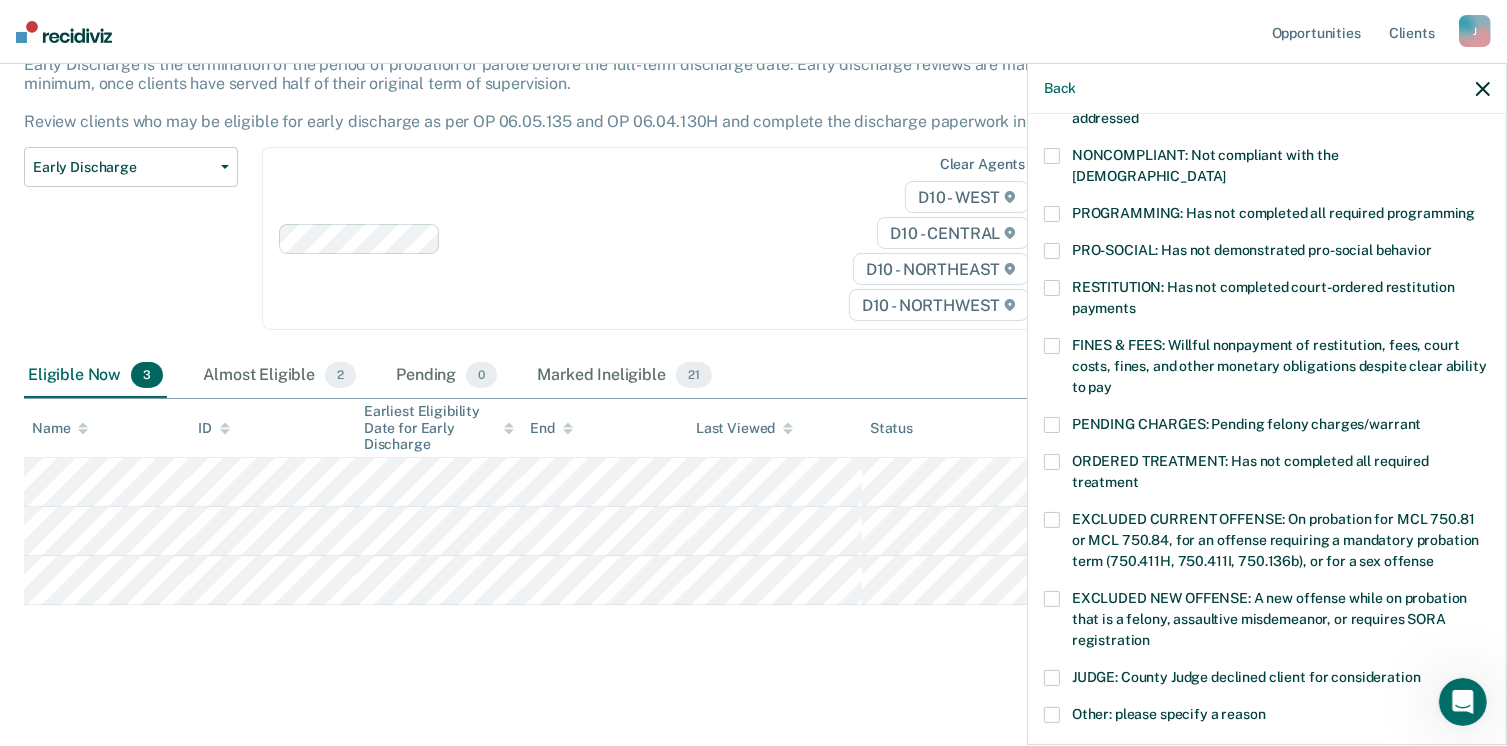 click at bounding box center [1052, 214] 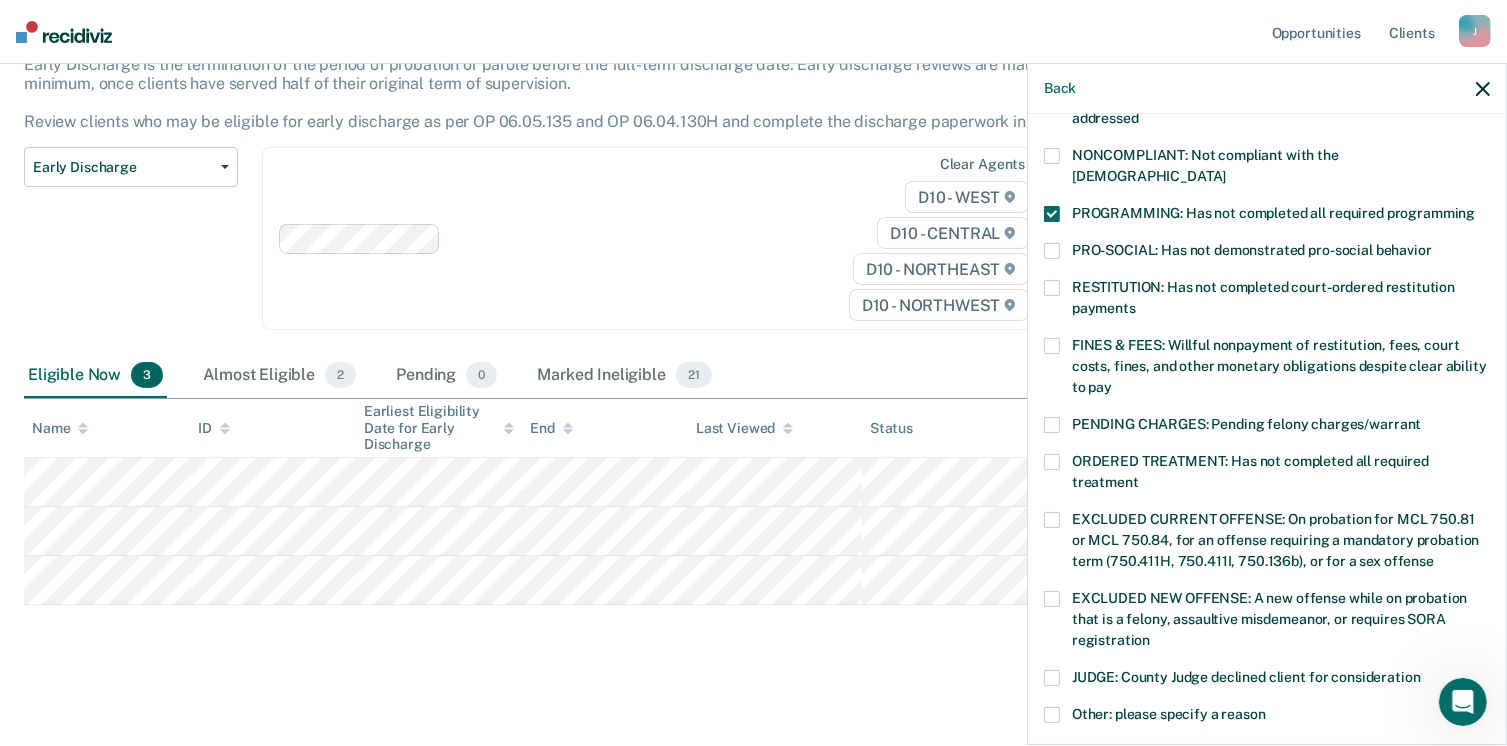 scroll, scrollTop: 630, scrollLeft: 0, axis: vertical 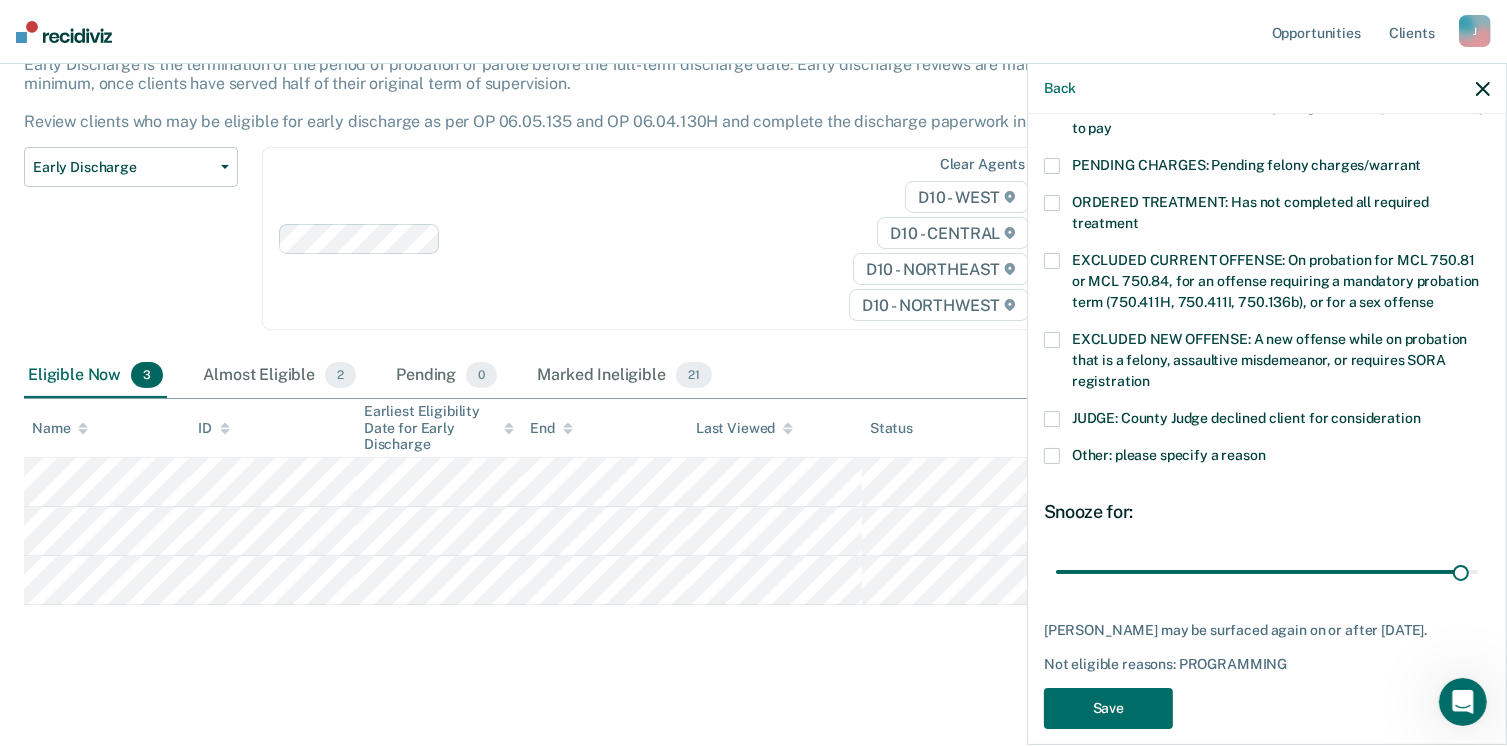 drag, startPoint x: 1188, startPoint y: 549, endPoint x: 1447, endPoint y: 601, distance: 264.16852 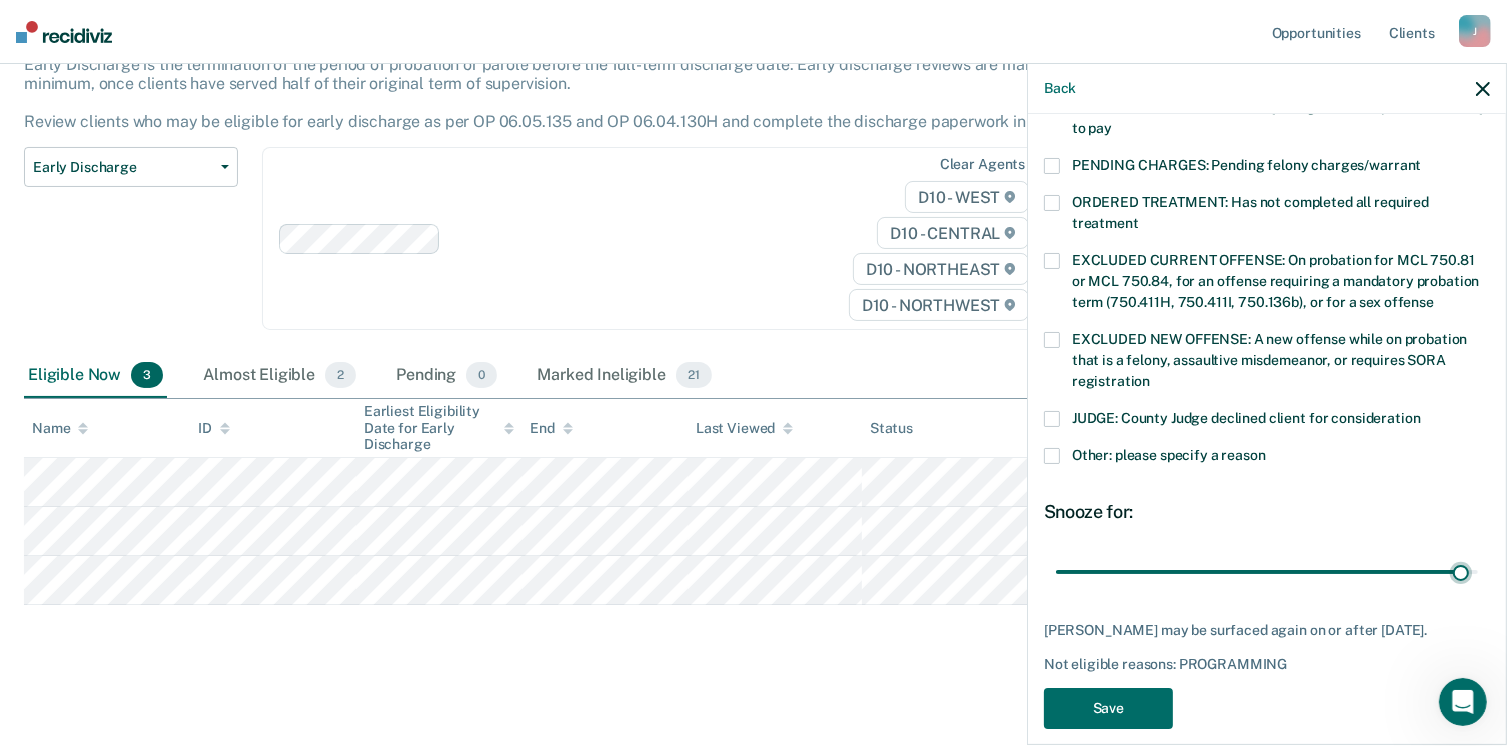 type on "88" 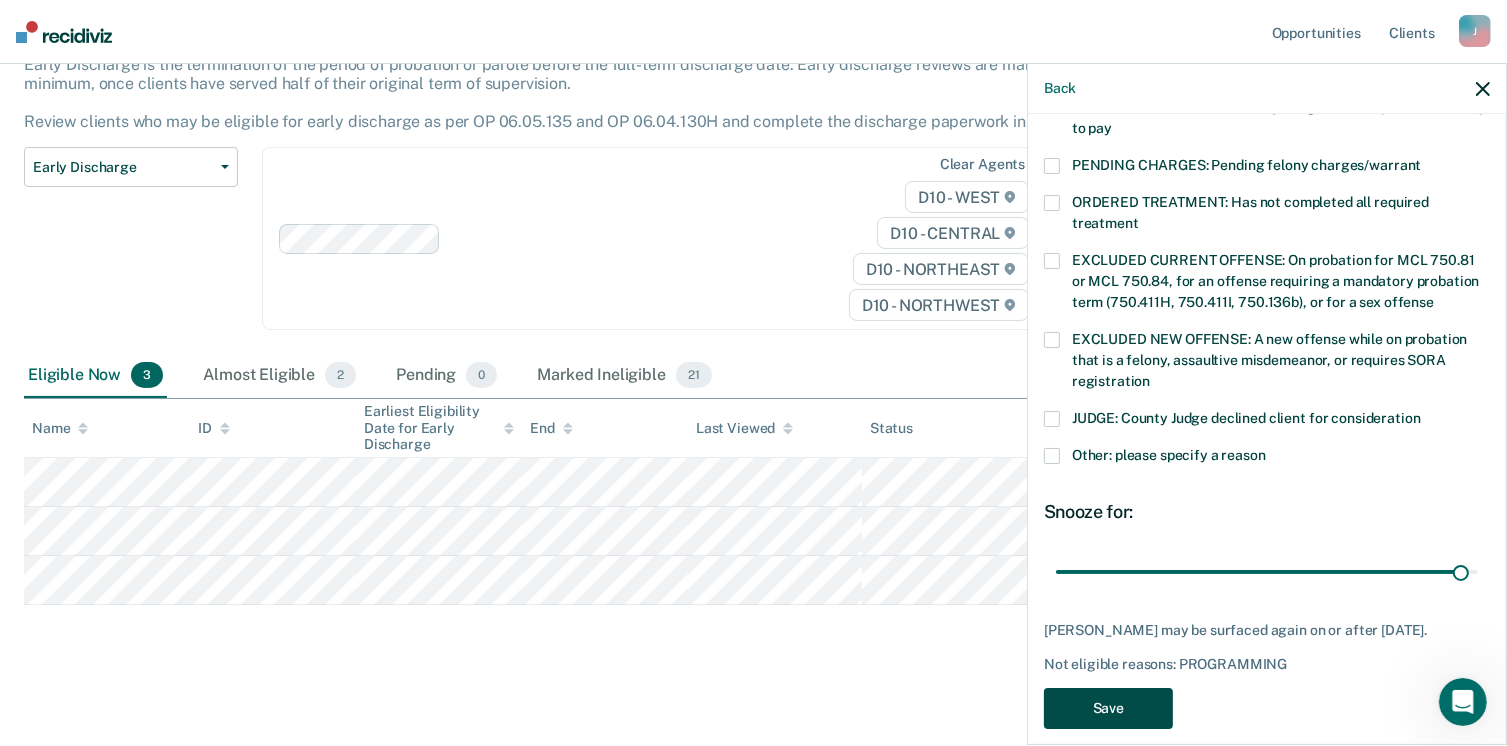 click on "Save" at bounding box center (1108, 708) 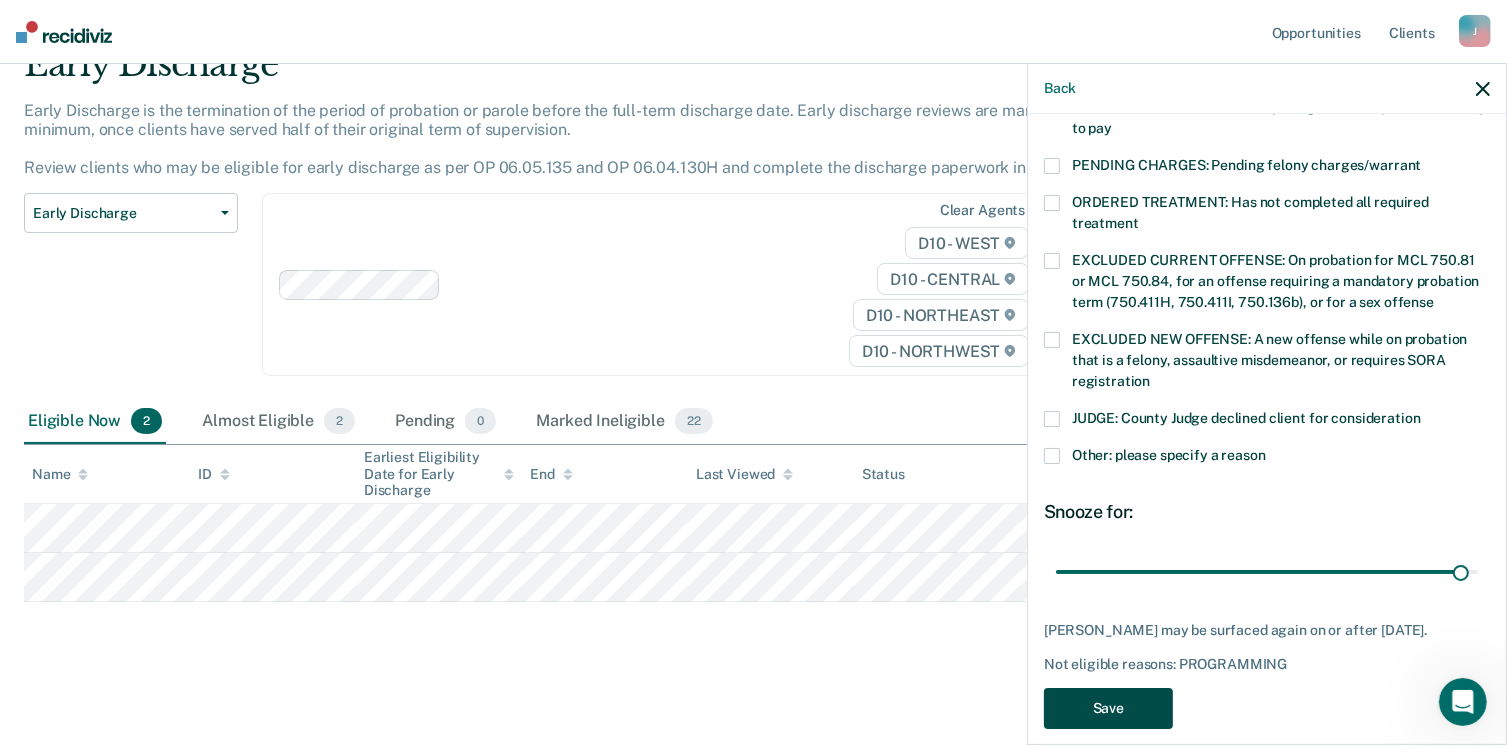 scroll, scrollTop: 92, scrollLeft: 0, axis: vertical 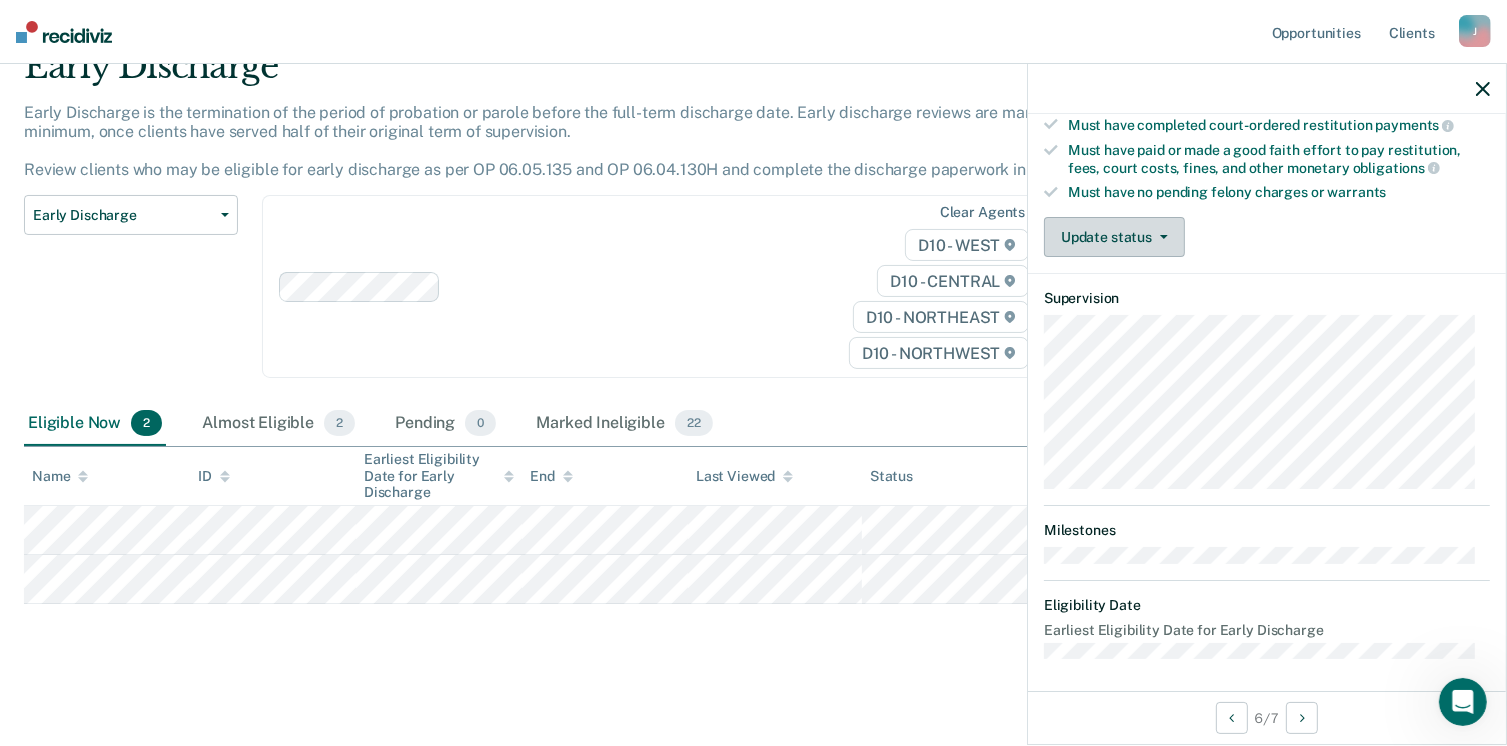 click on "Update status" at bounding box center (1114, 237) 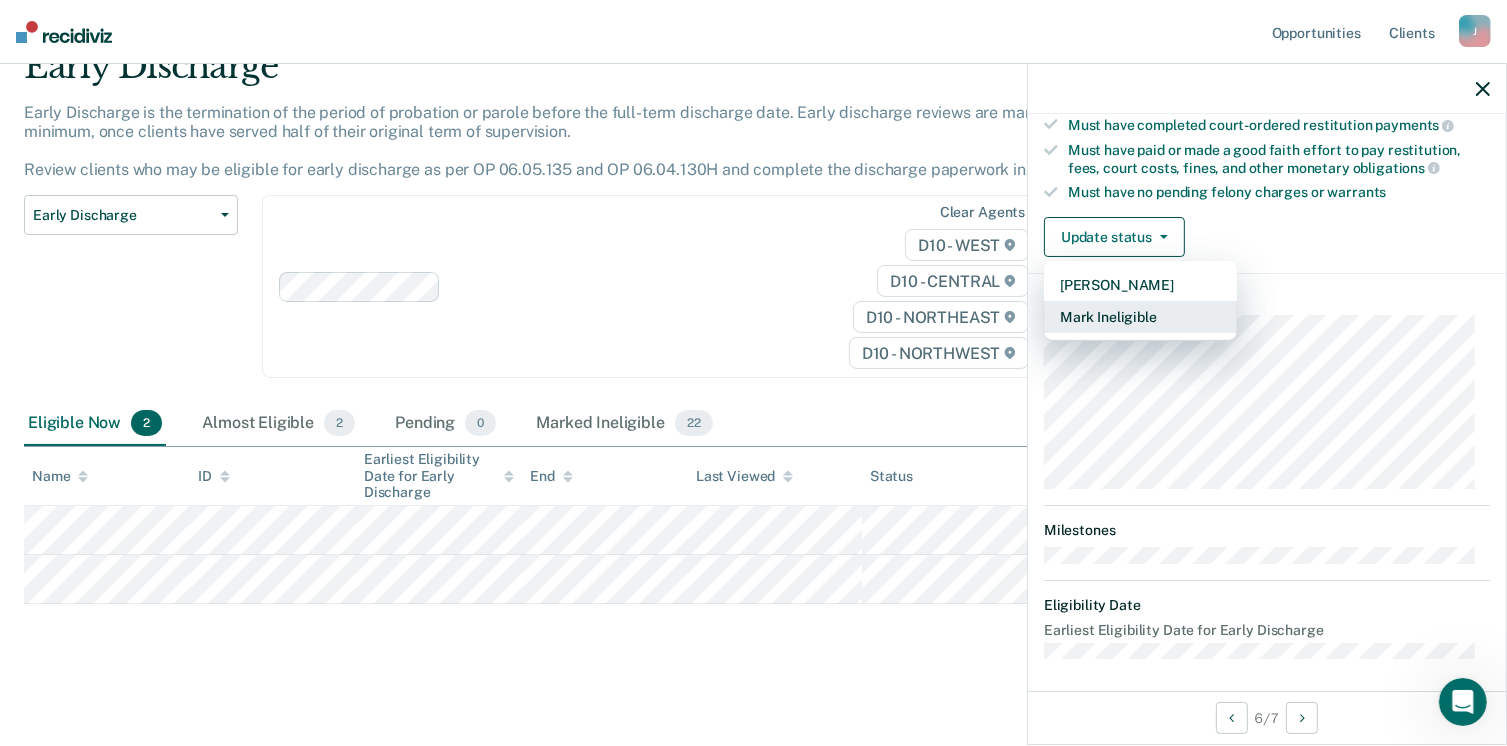 click on "Mark Ineligible" at bounding box center (1140, 317) 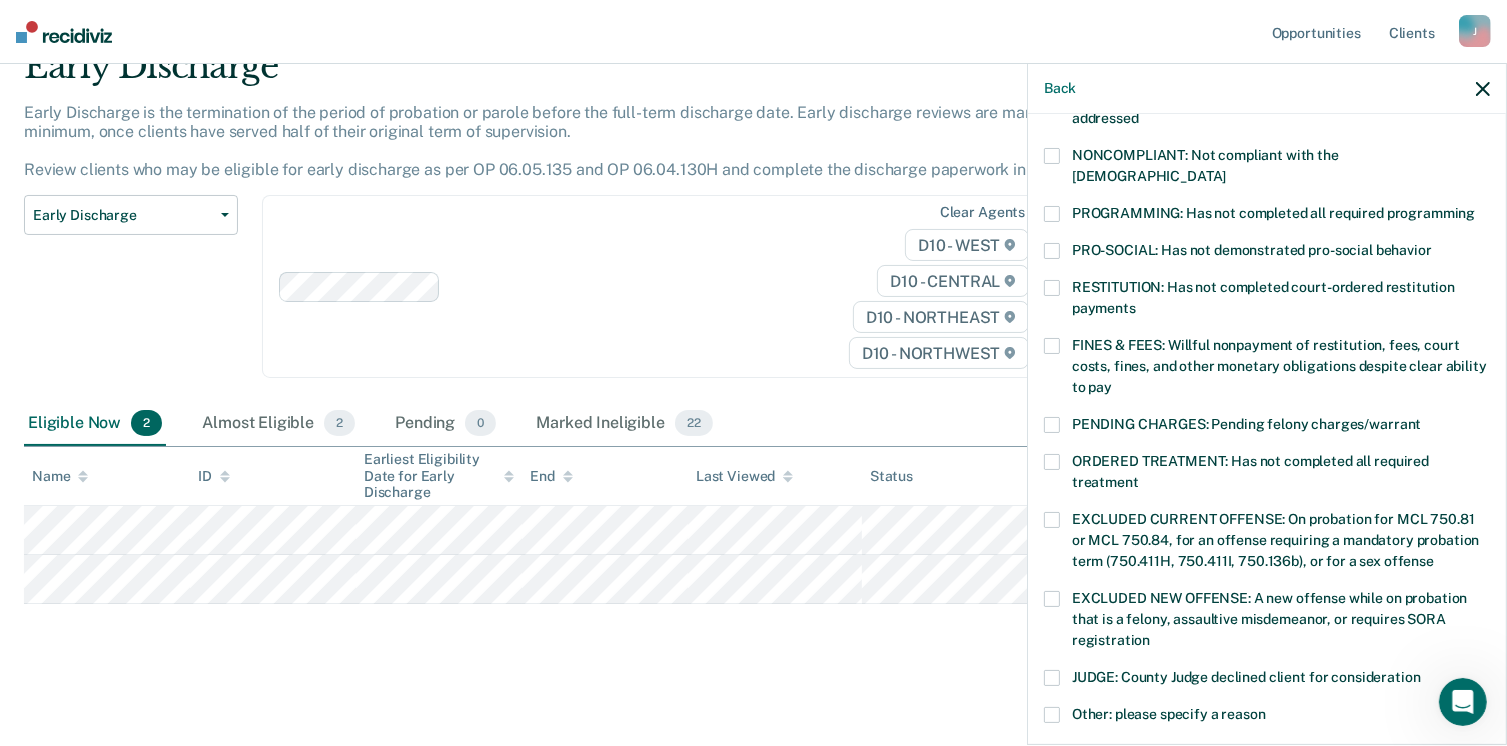 click at bounding box center (1052, 346) 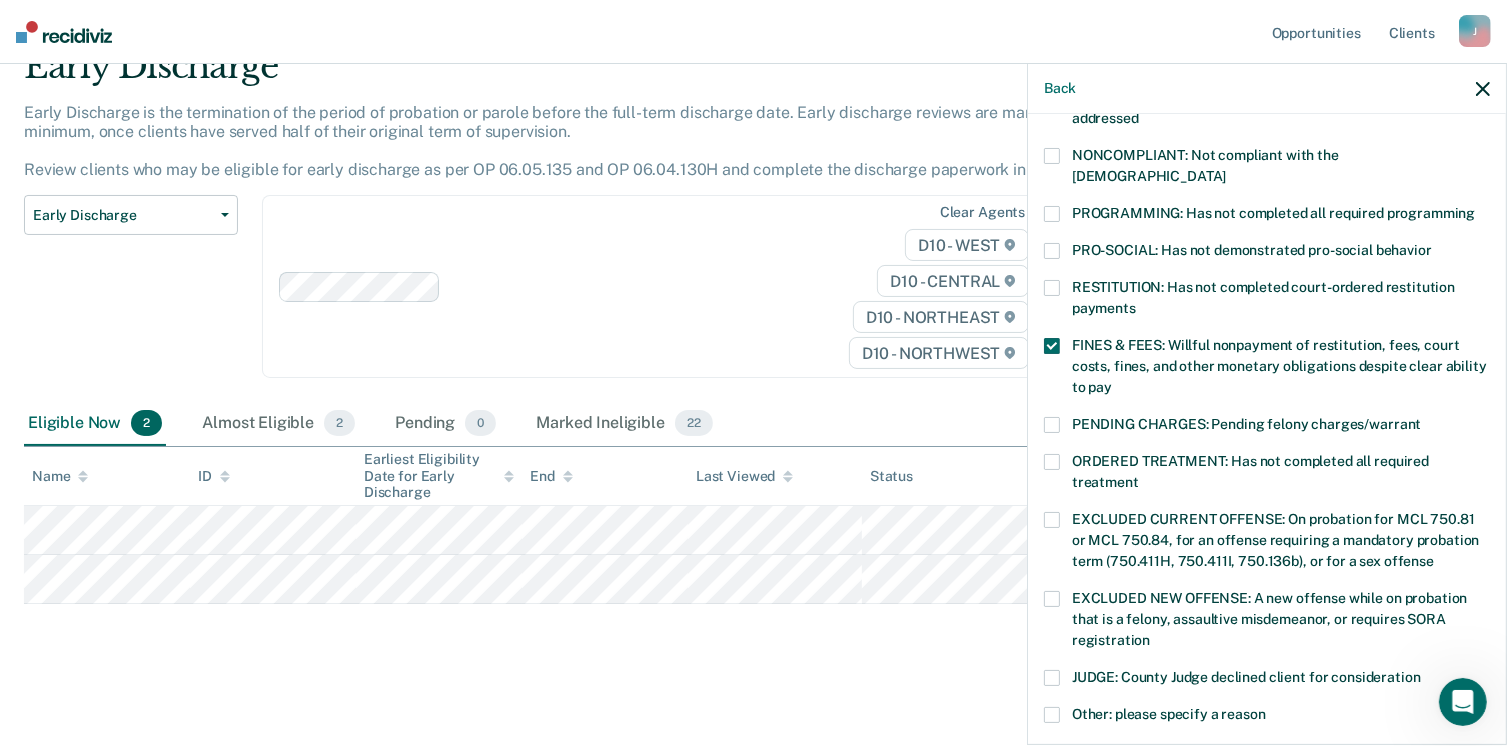 click at bounding box center [1052, 214] 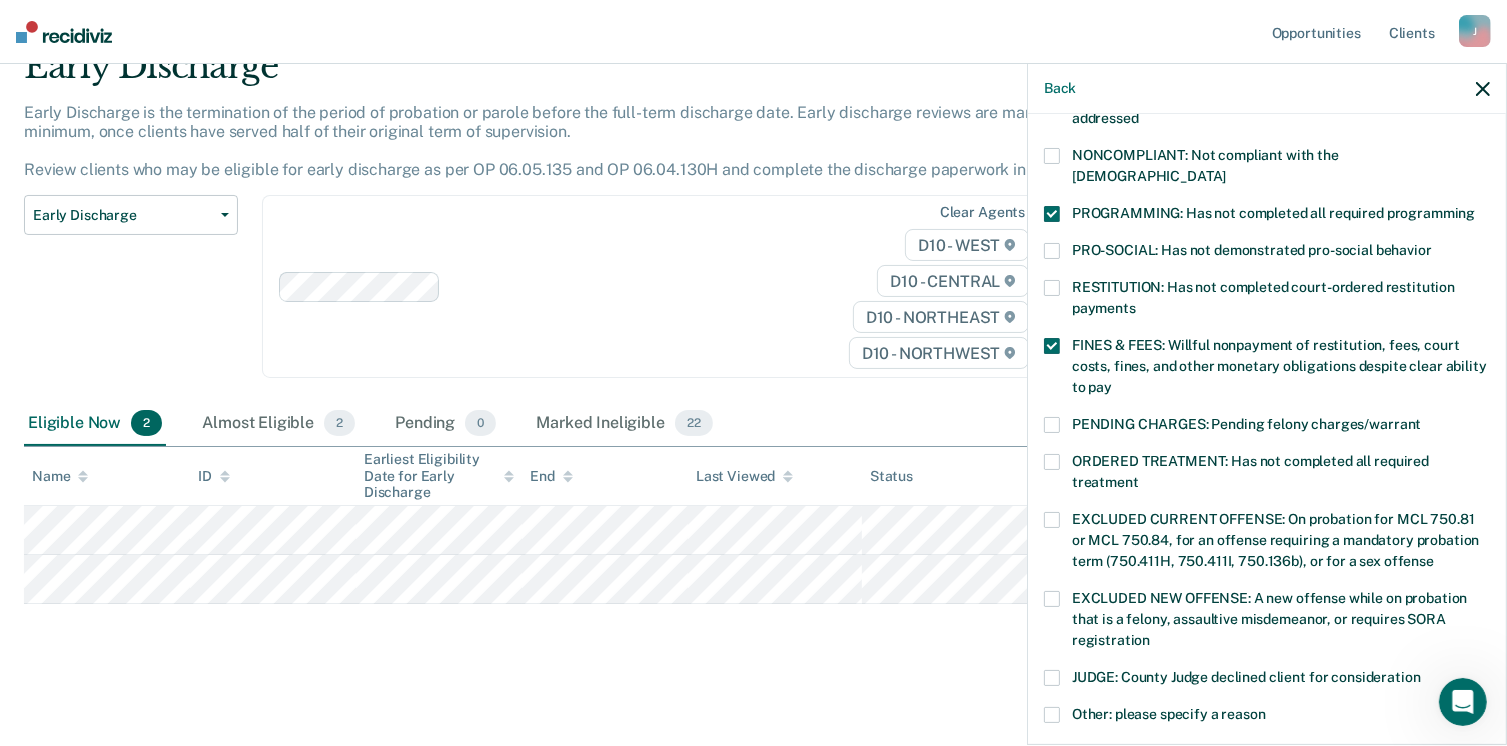scroll, scrollTop: 630, scrollLeft: 0, axis: vertical 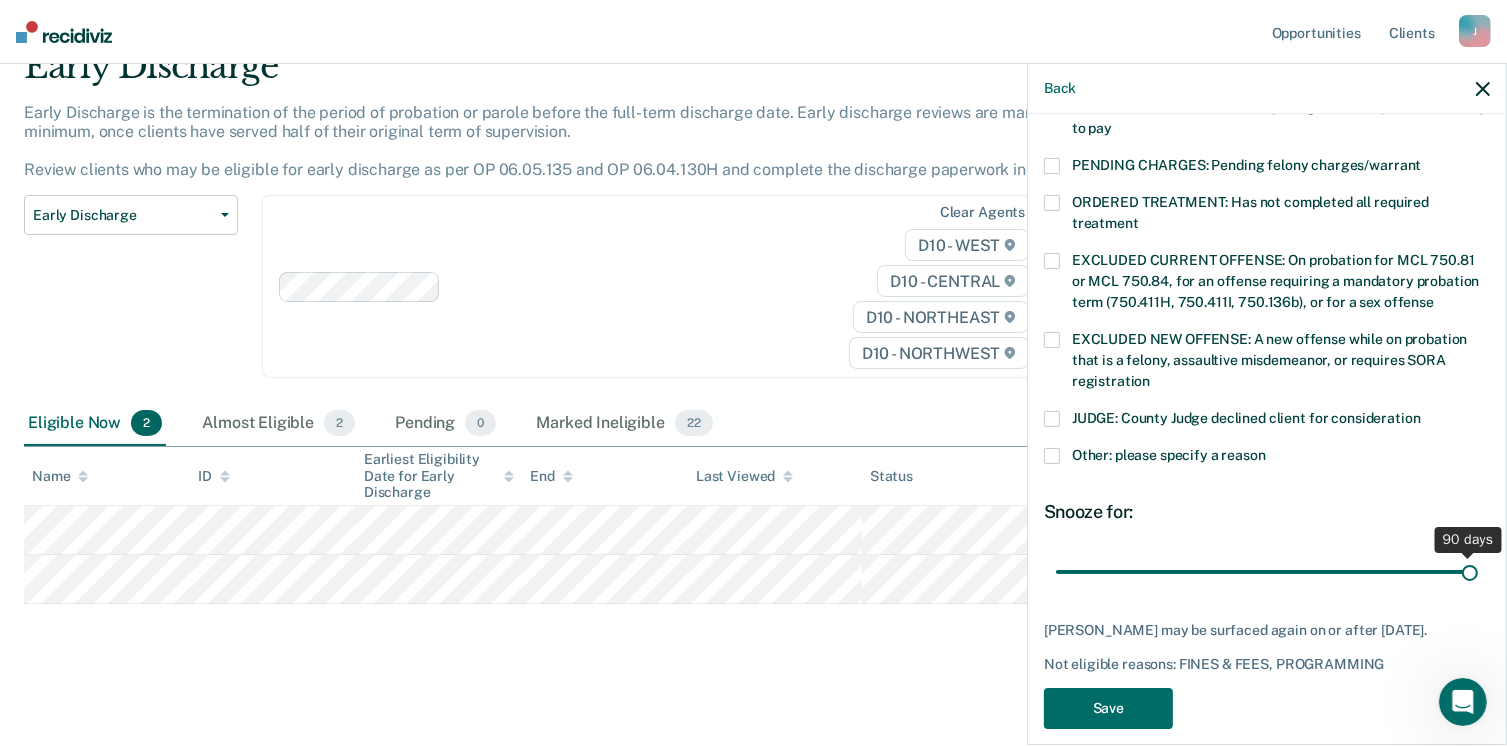 drag, startPoint x: 1192, startPoint y: 551, endPoint x: 1468, endPoint y: 537, distance: 276.35486 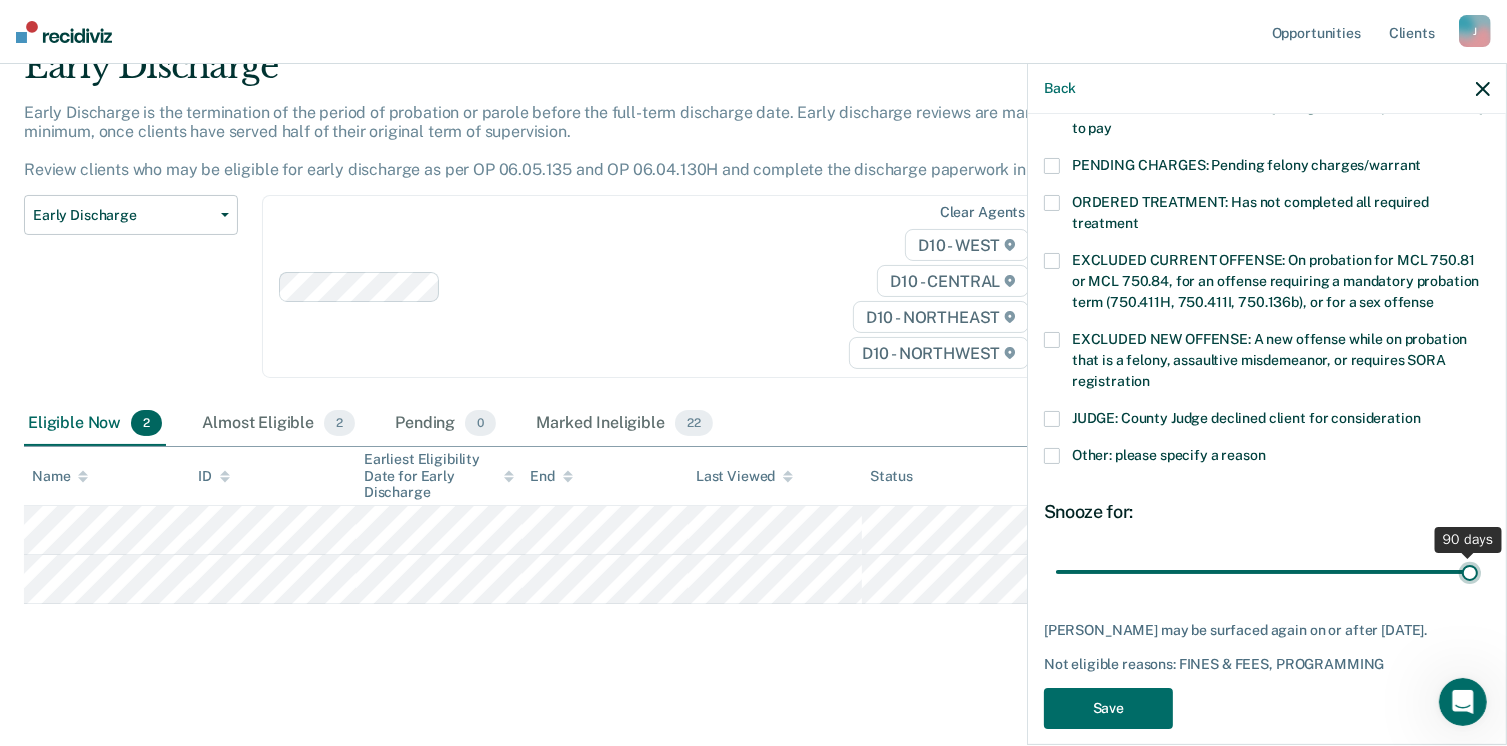 type on "90" 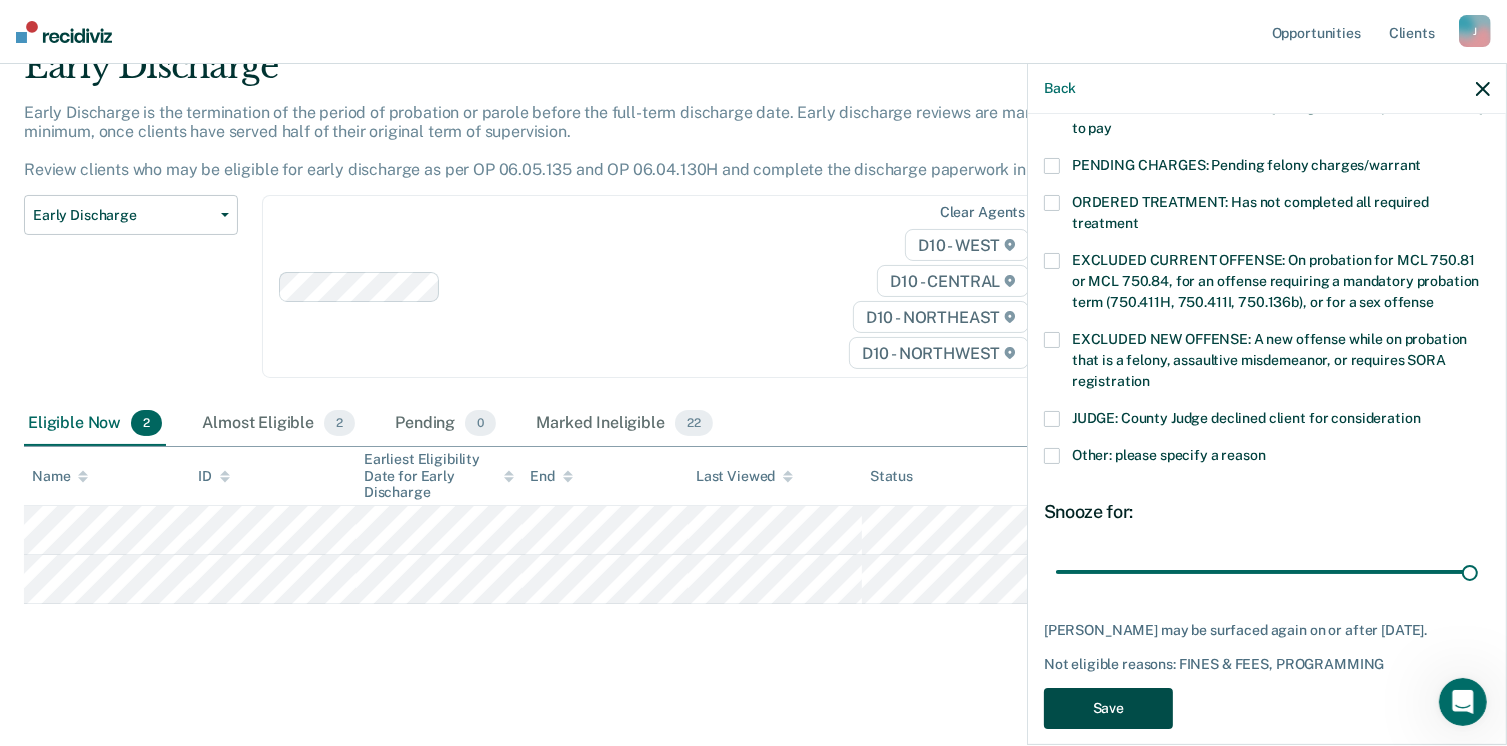 click on "Save" at bounding box center (1108, 708) 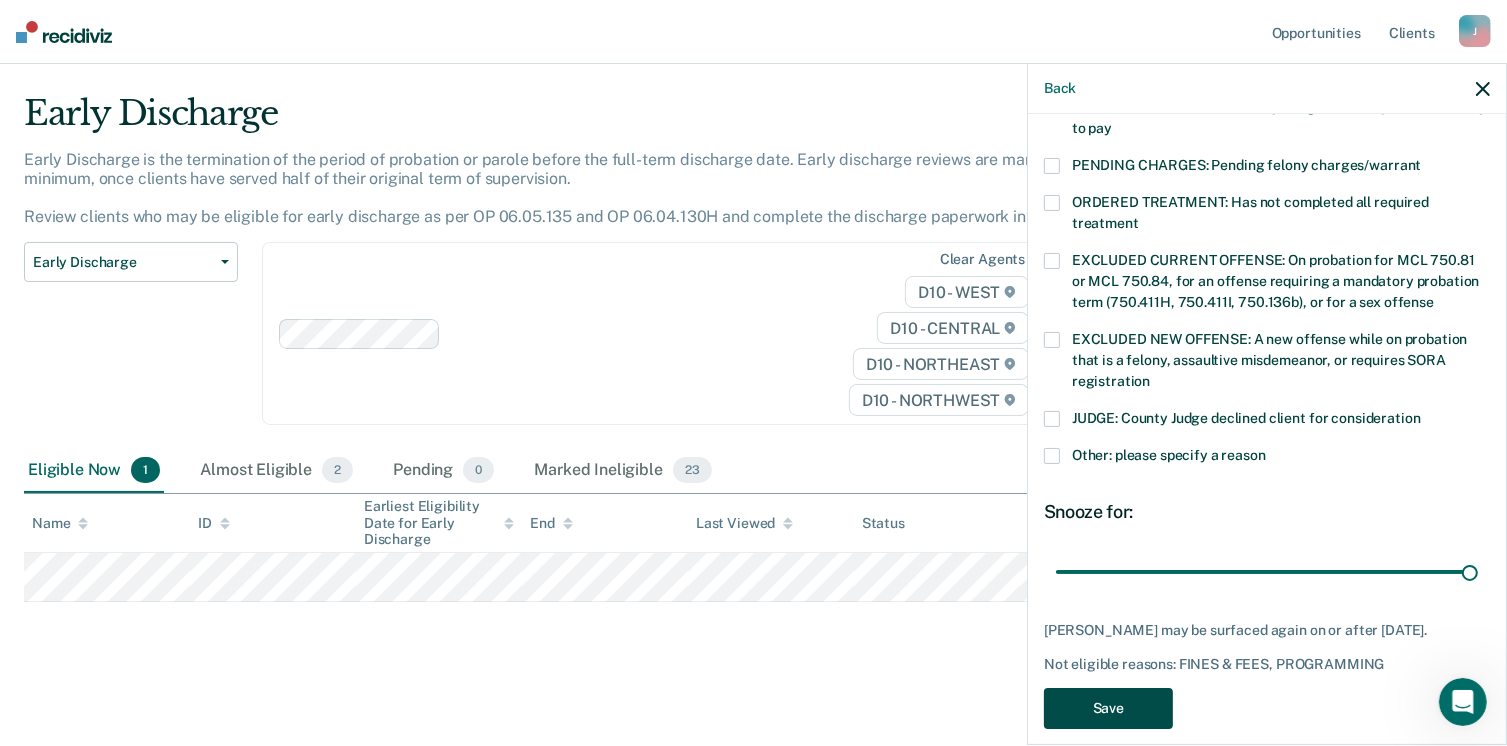 scroll, scrollTop: 42, scrollLeft: 0, axis: vertical 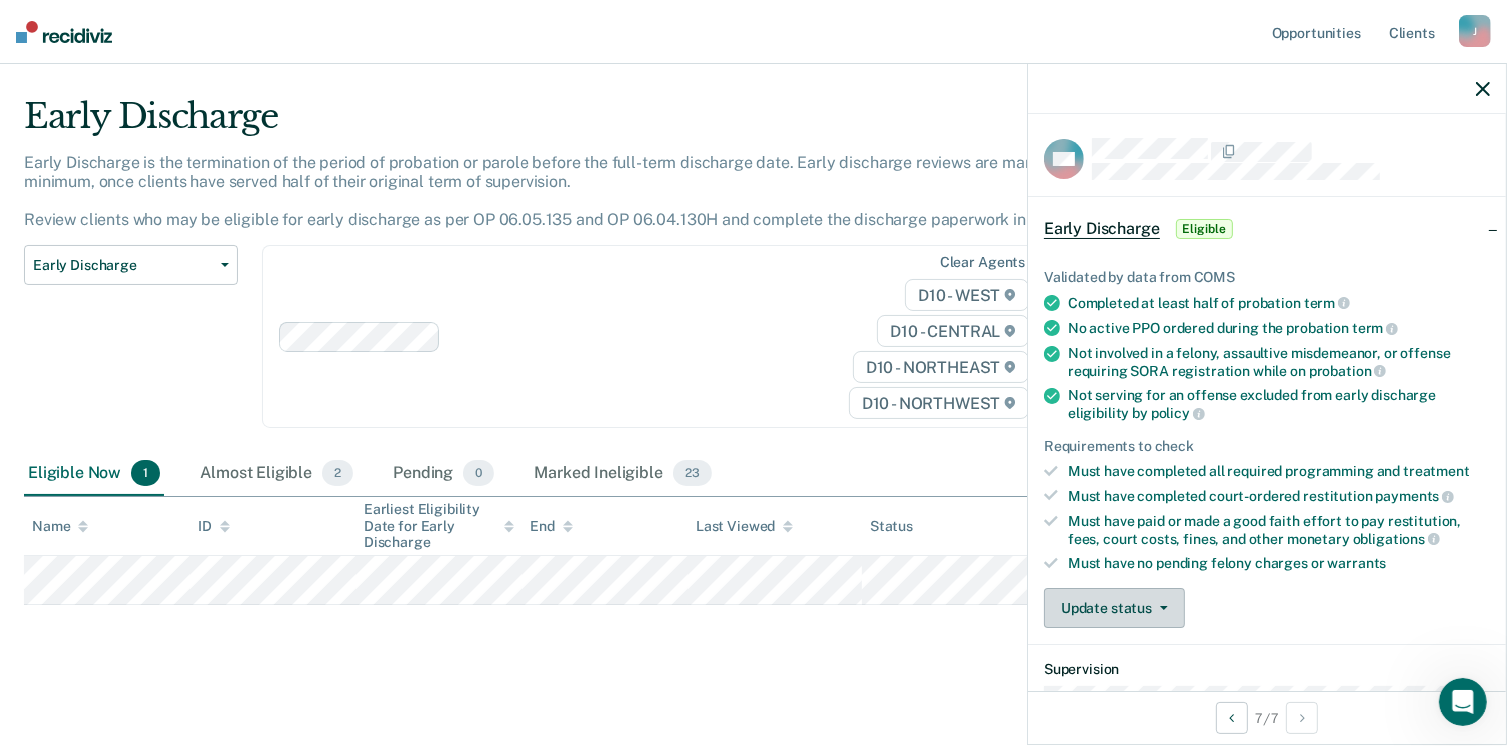 click on "Update status" at bounding box center [1114, 608] 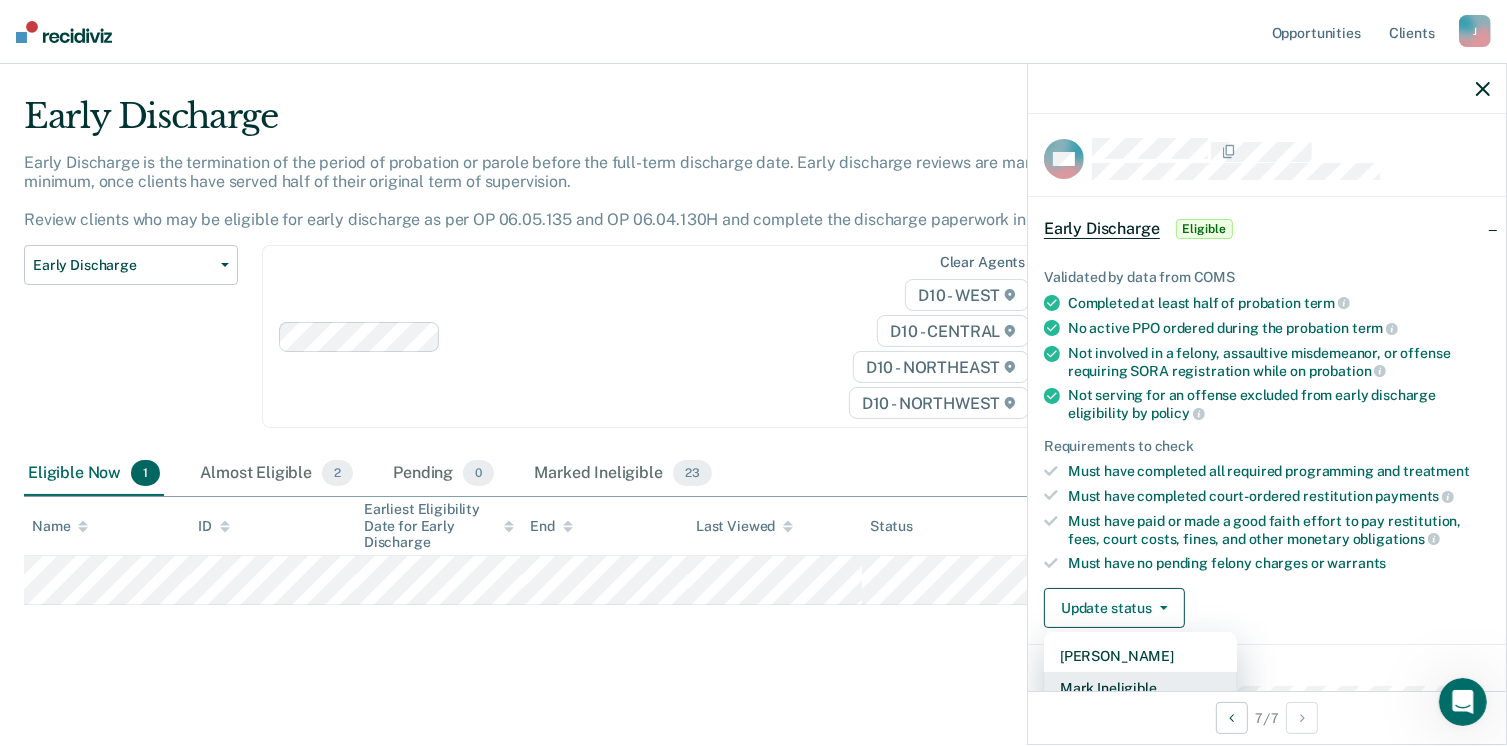 scroll, scrollTop: 5, scrollLeft: 0, axis: vertical 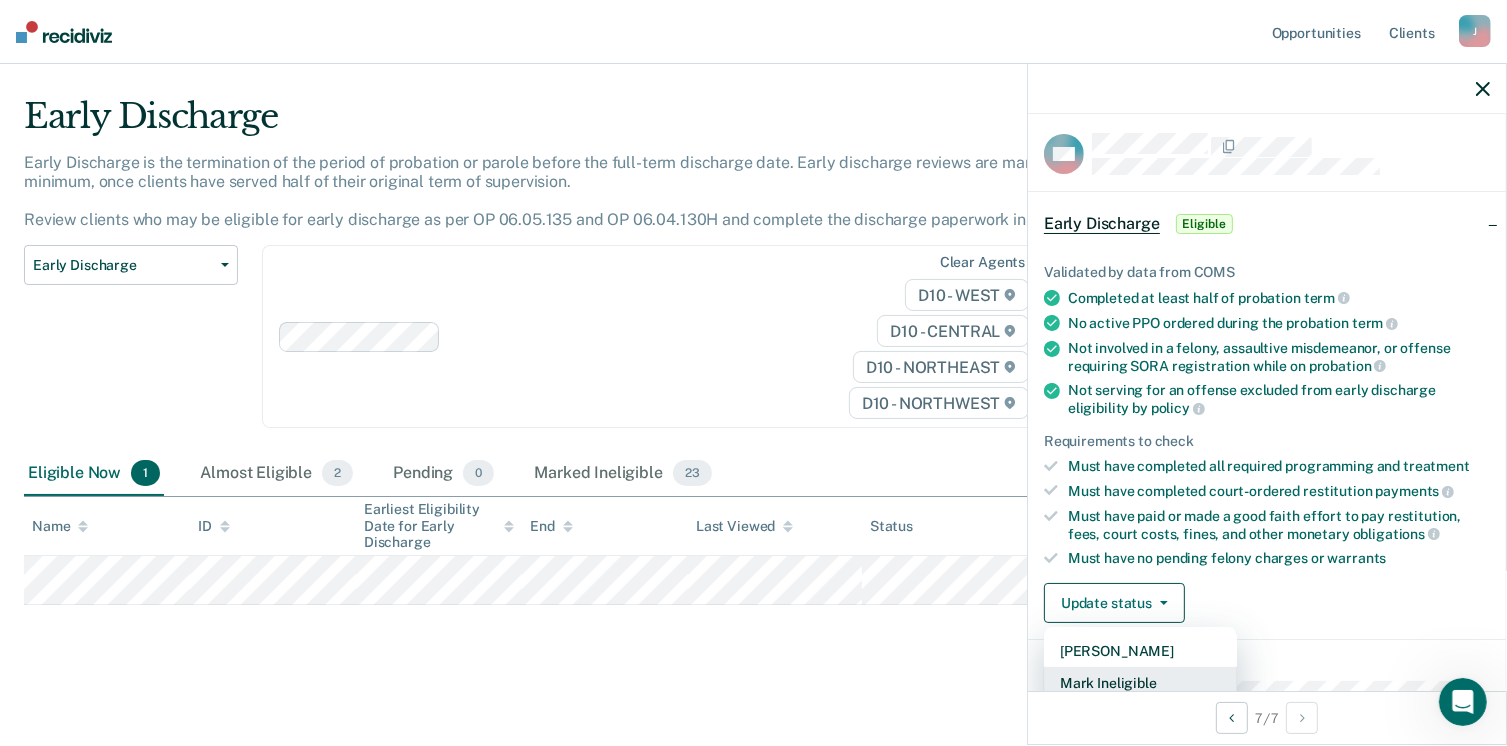 click on "Mark Ineligible" at bounding box center [1140, 683] 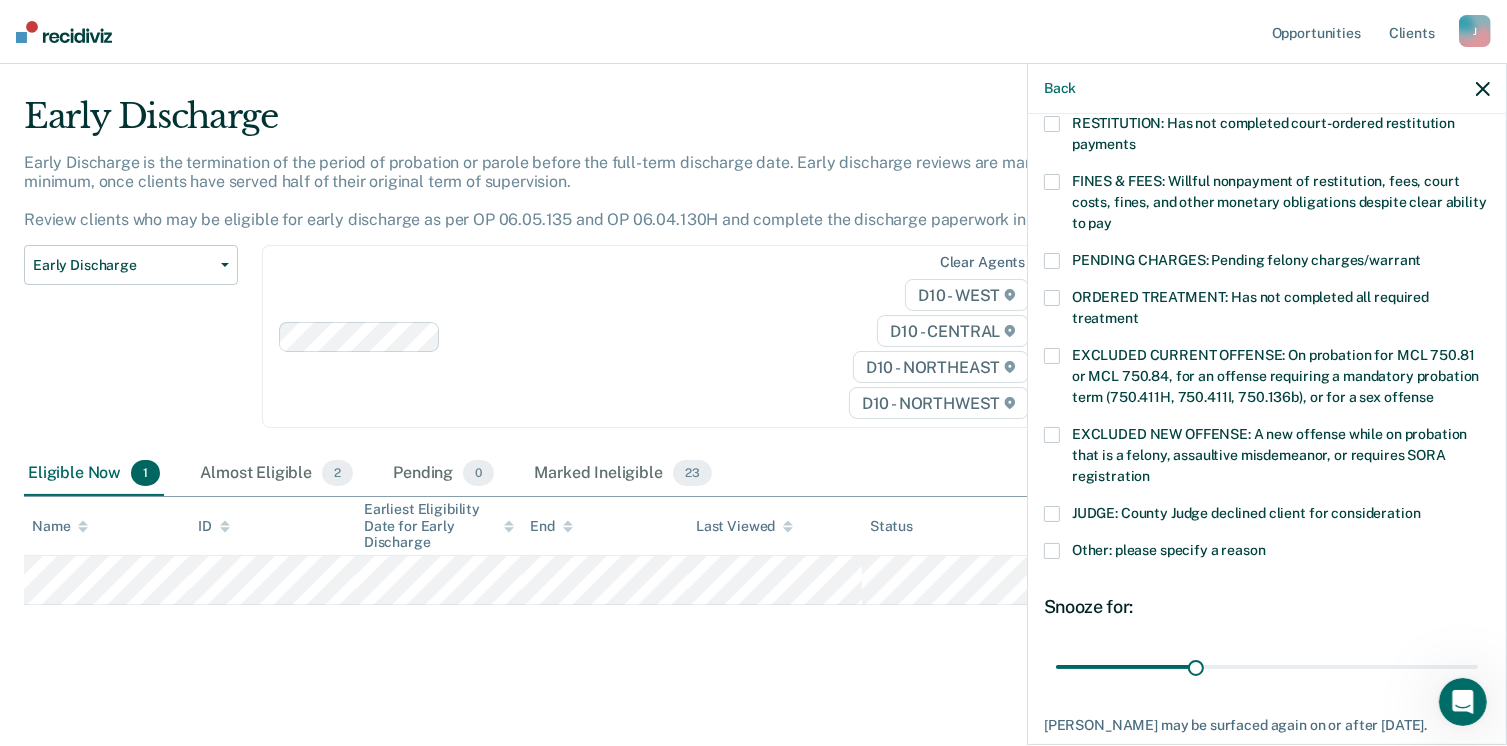 scroll, scrollTop: 560, scrollLeft: 0, axis: vertical 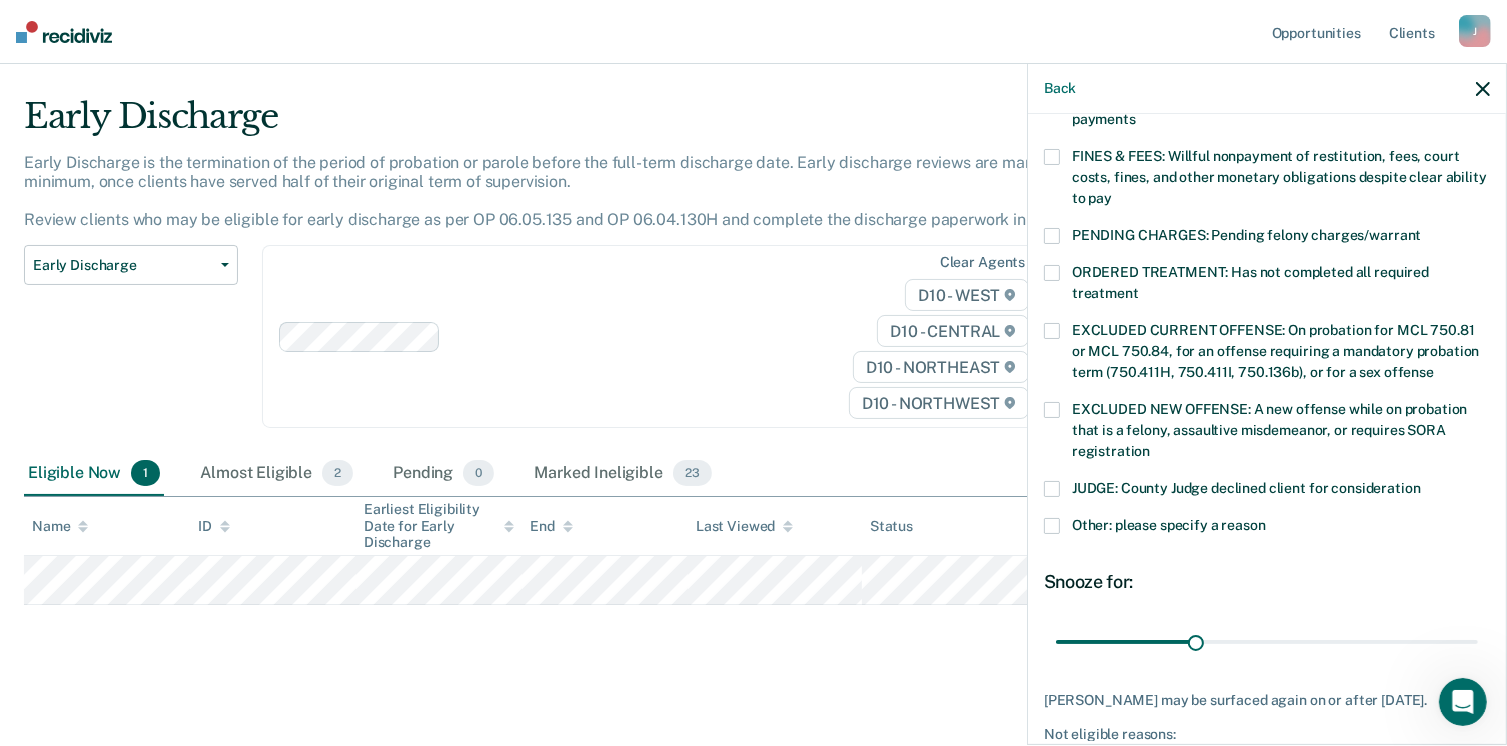 click at bounding box center (1052, 526) 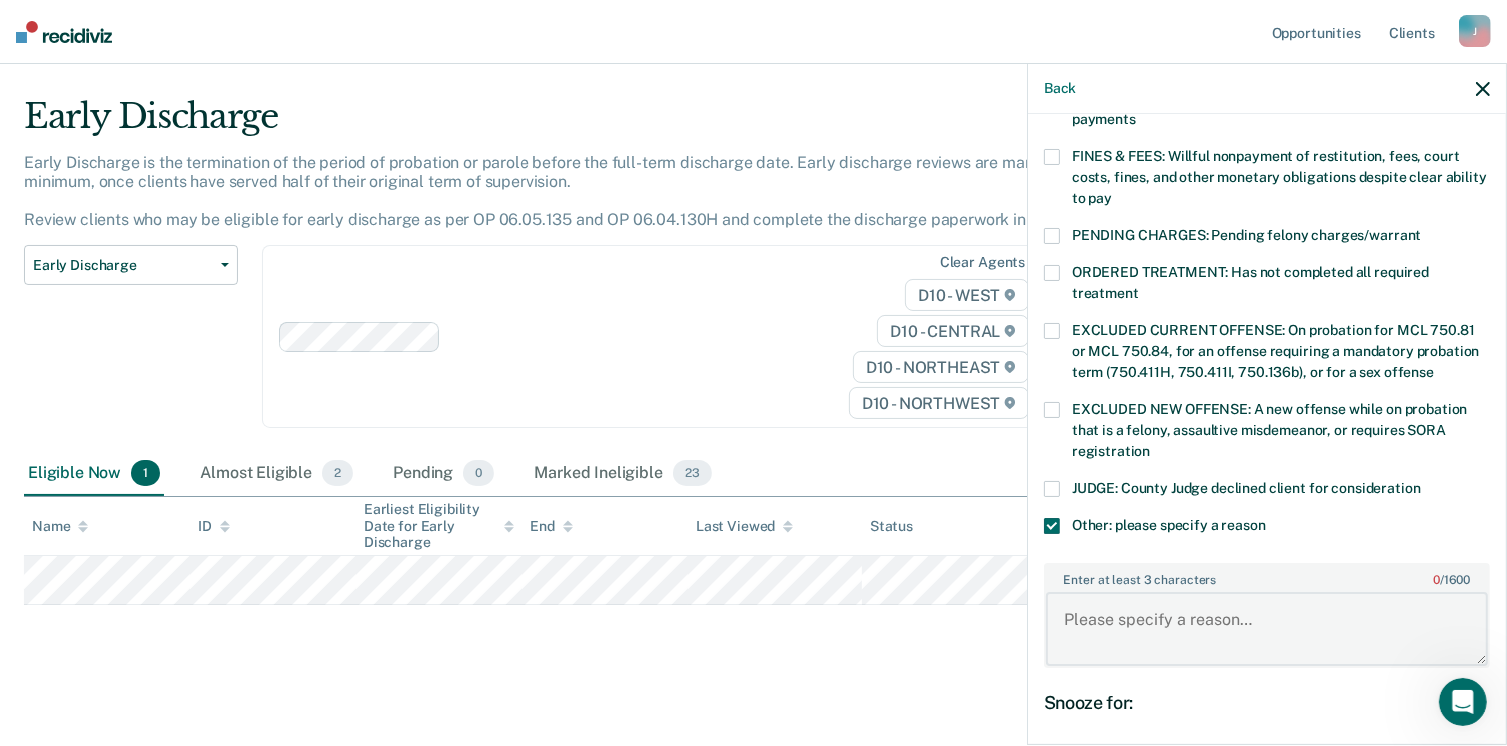 click on "Enter at least 3 characters 0  /  1600" at bounding box center [1267, 629] 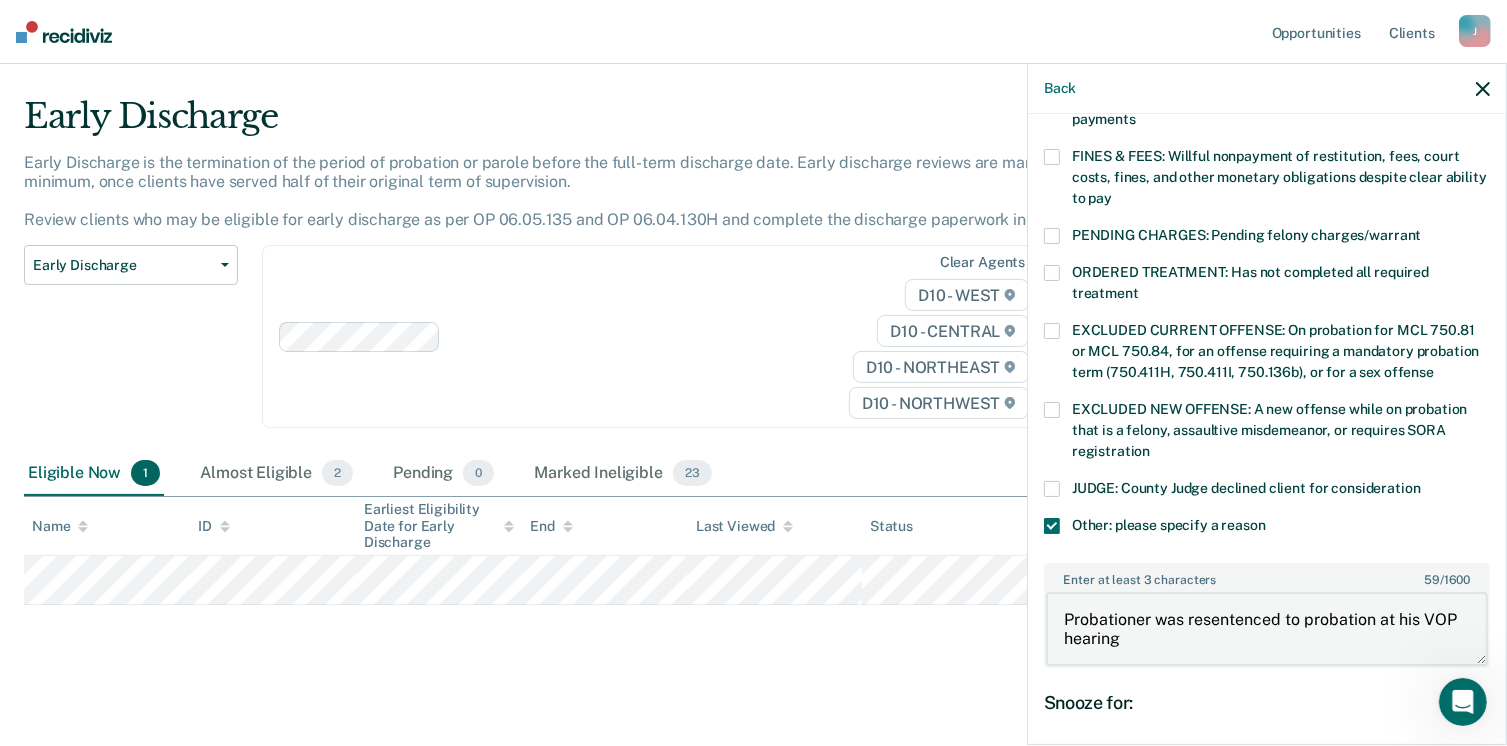 type on "Probationer was resentenced to probation at his VOP hearing" 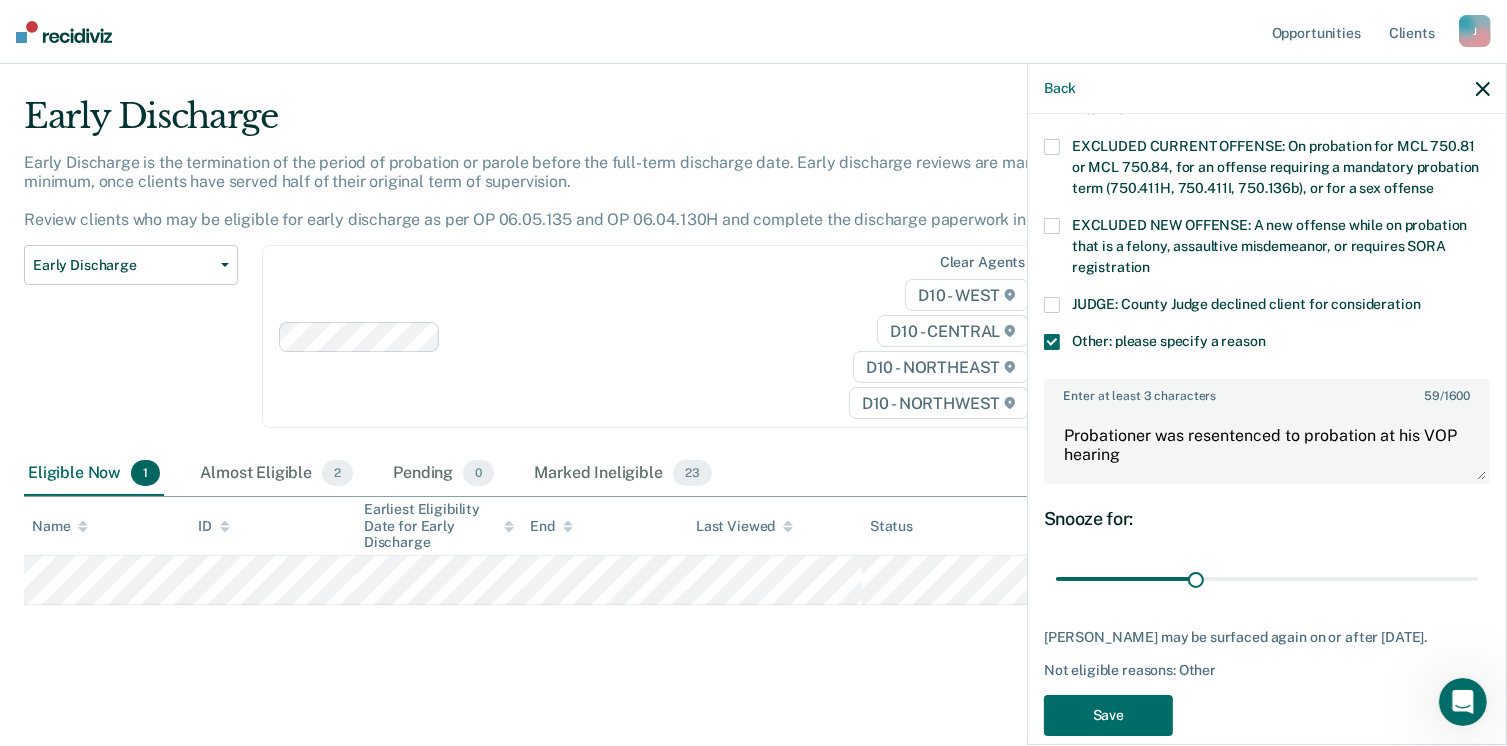 scroll, scrollTop: 766, scrollLeft: 0, axis: vertical 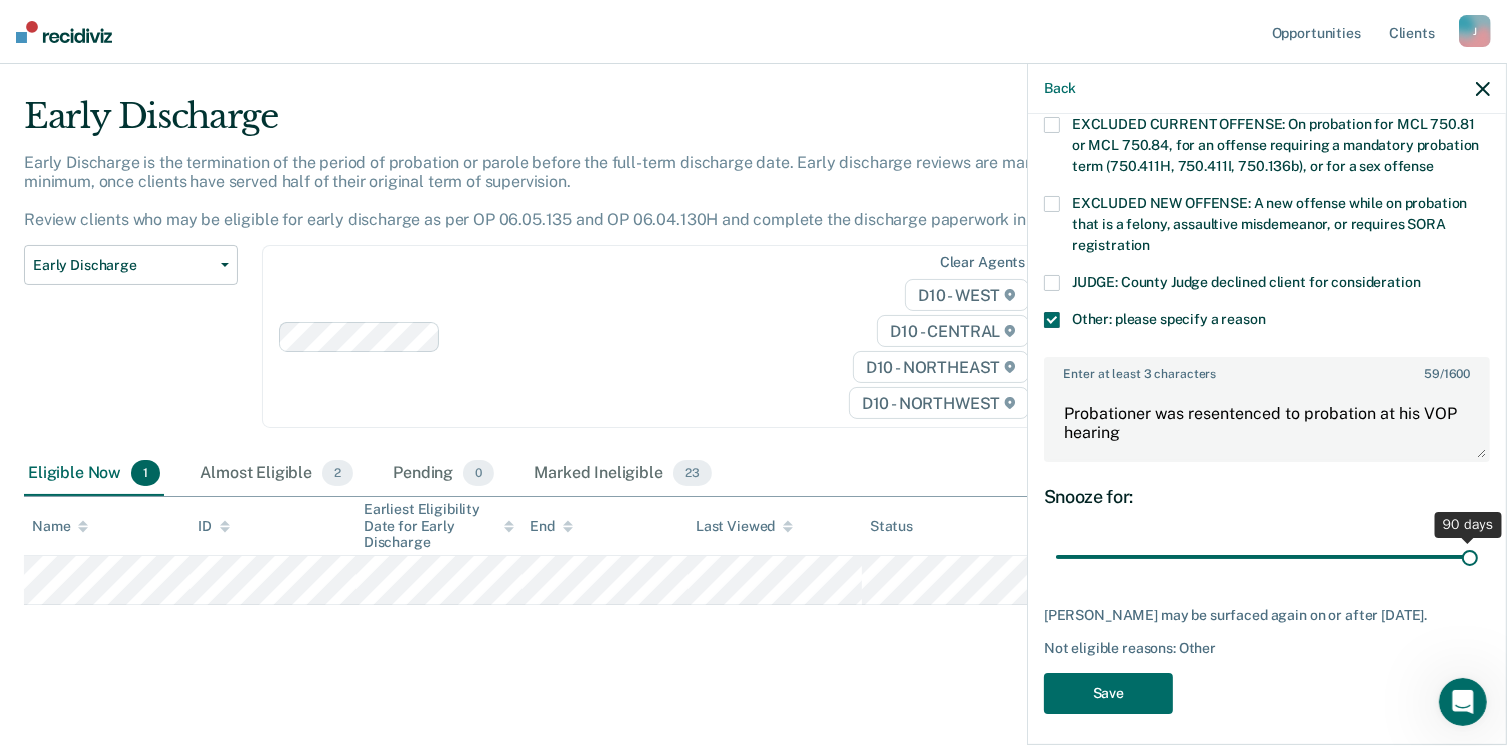 drag, startPoint x: 1189, startPoint y: 537, endPoint x: 1455, endPoint y: 599, distance: 273.13 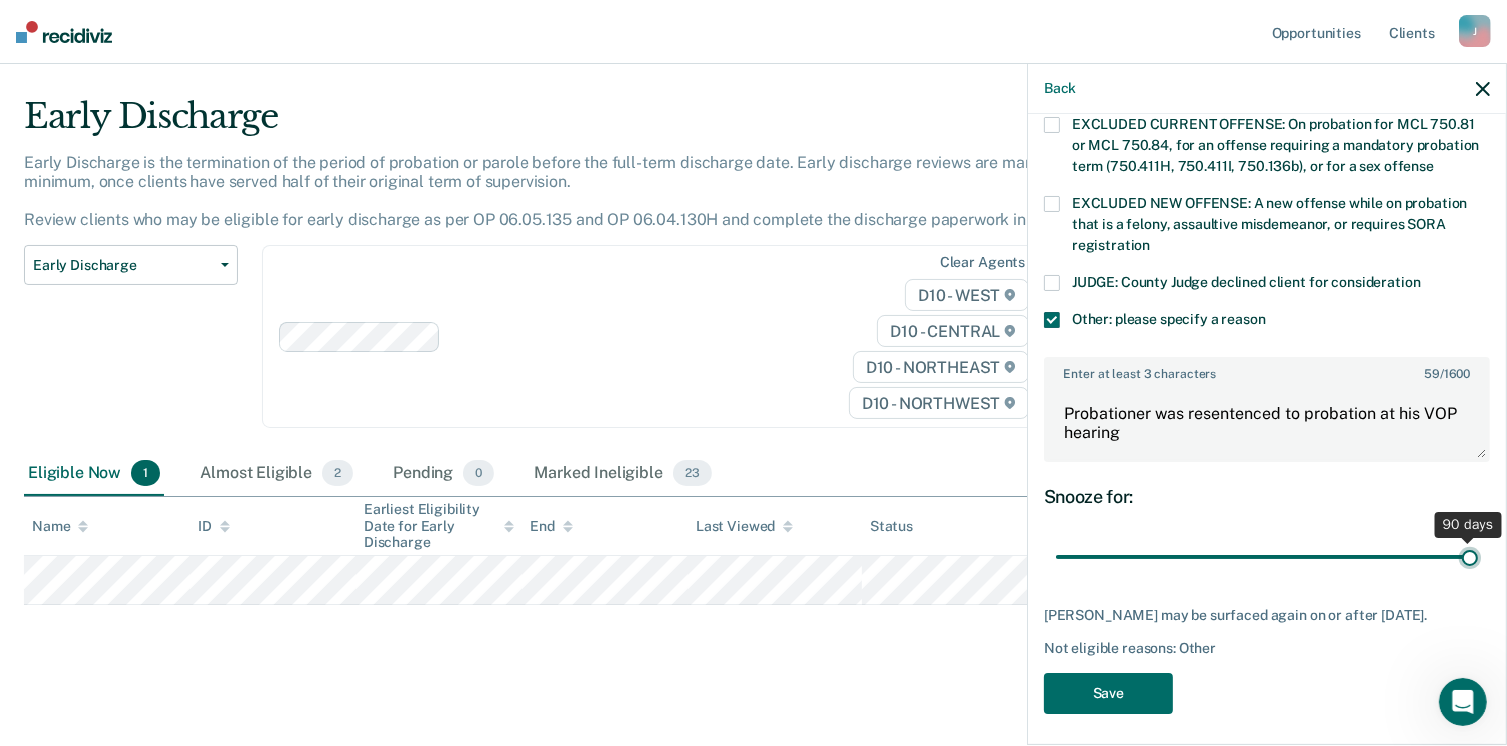type on "90" 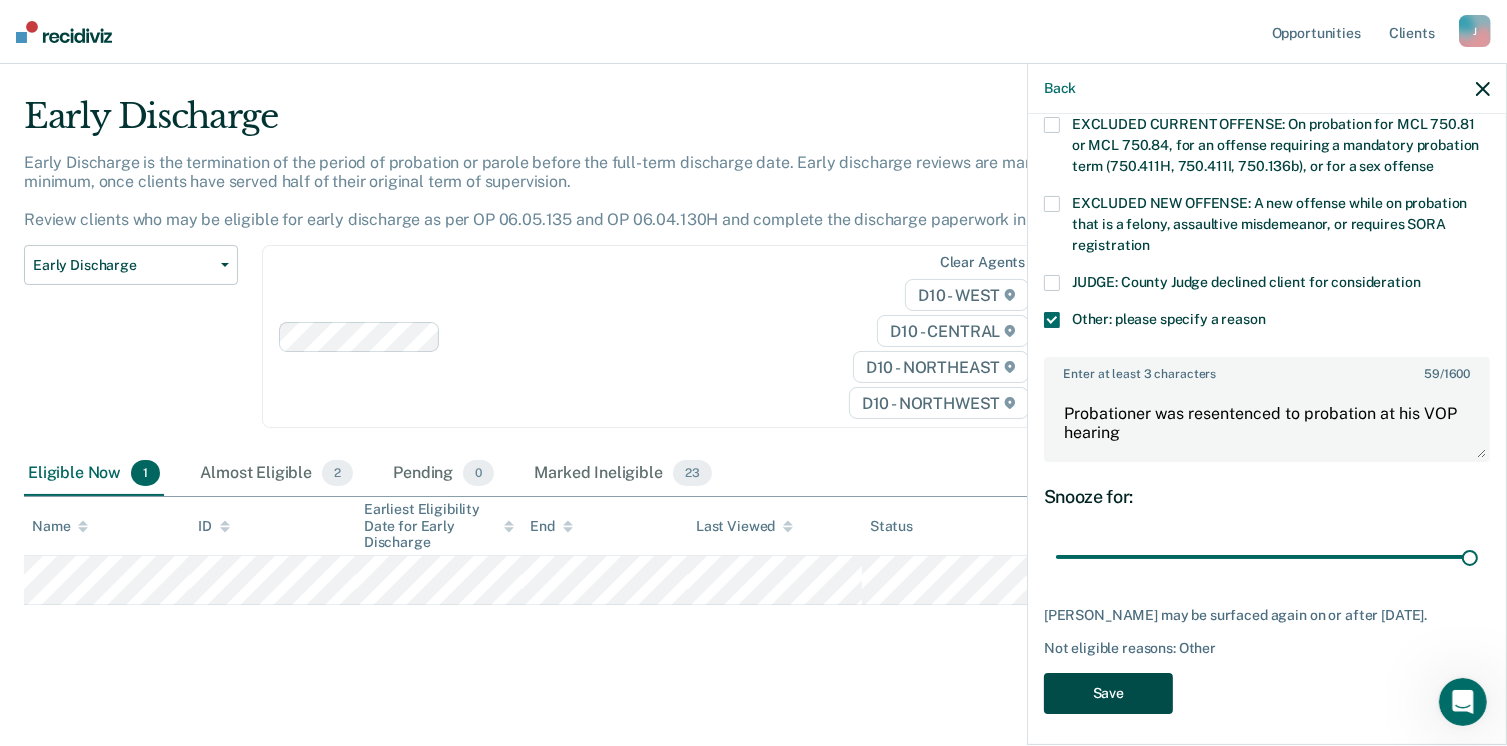 click on "Save" at bounding box center [1108, 693] 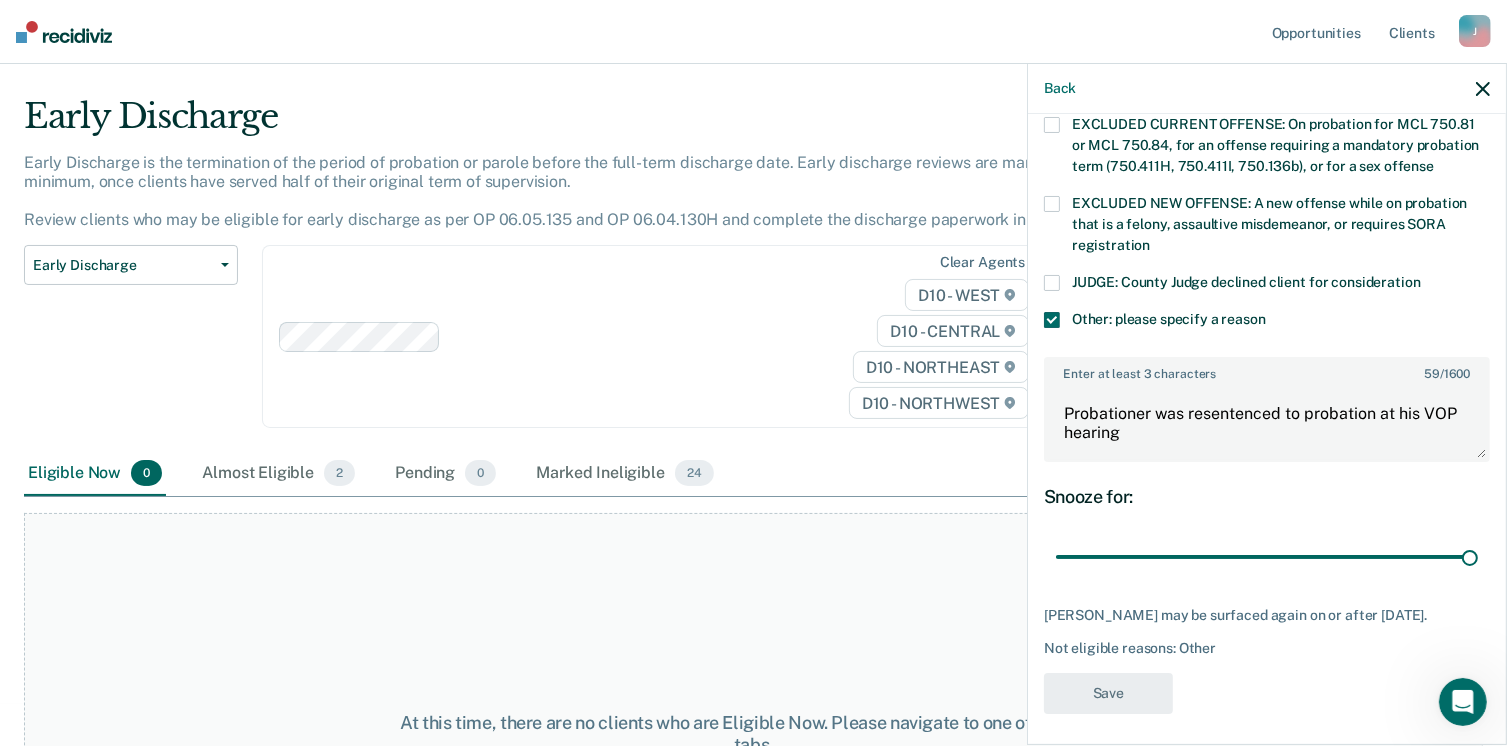 scroll, scrollTop: 589, scrollLeft: 0, axis: vertical 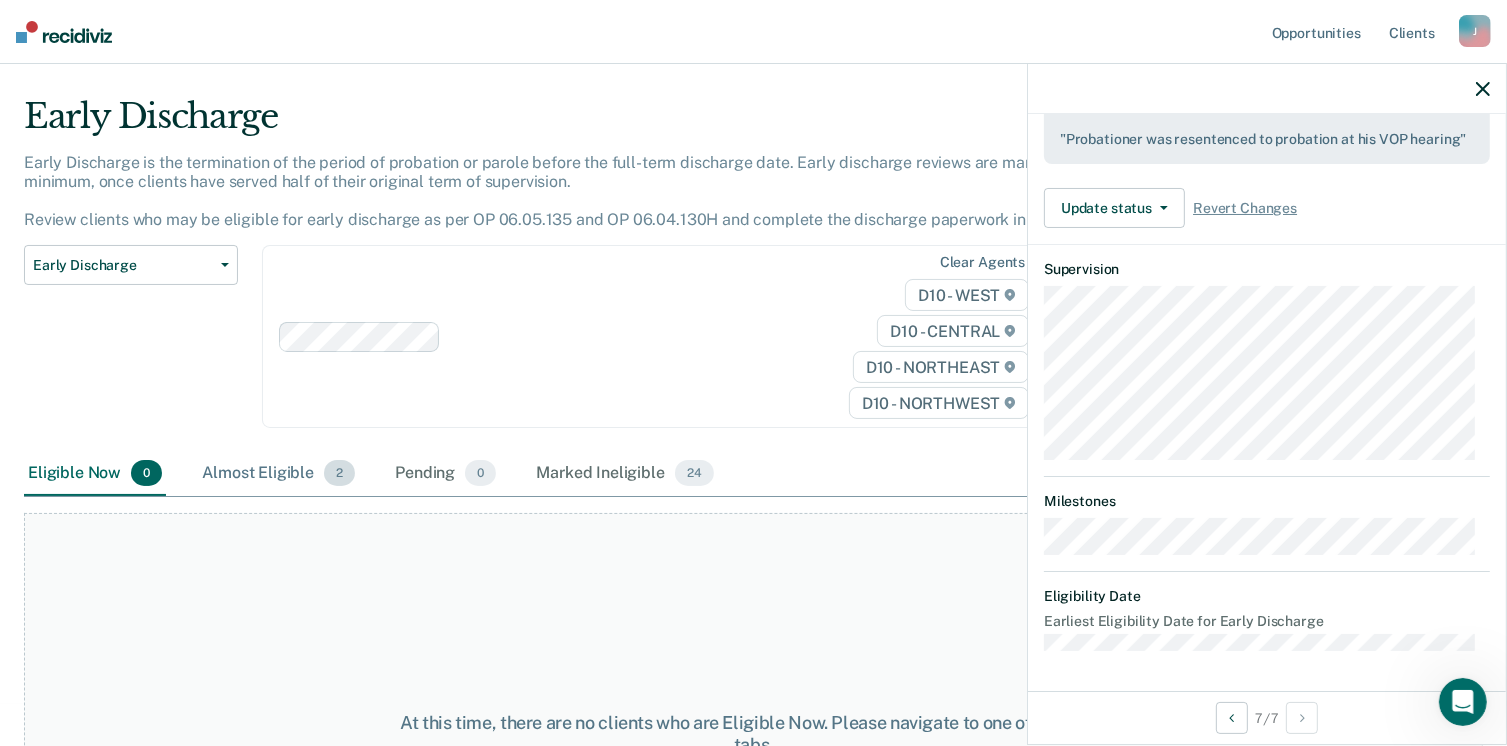 click on "Almost Eligible 2" at bounding box center [278, 474] 